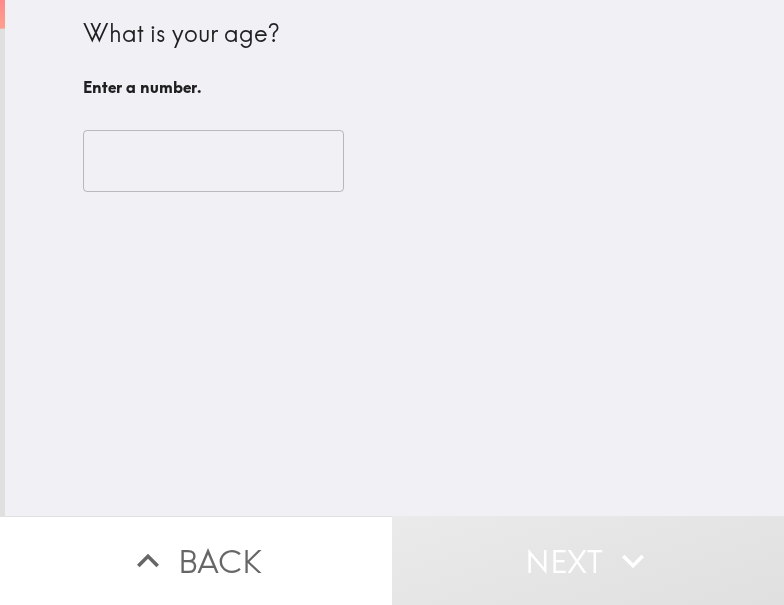 scroll, scrollTop: 0, scrollLeft: 0, axis: both 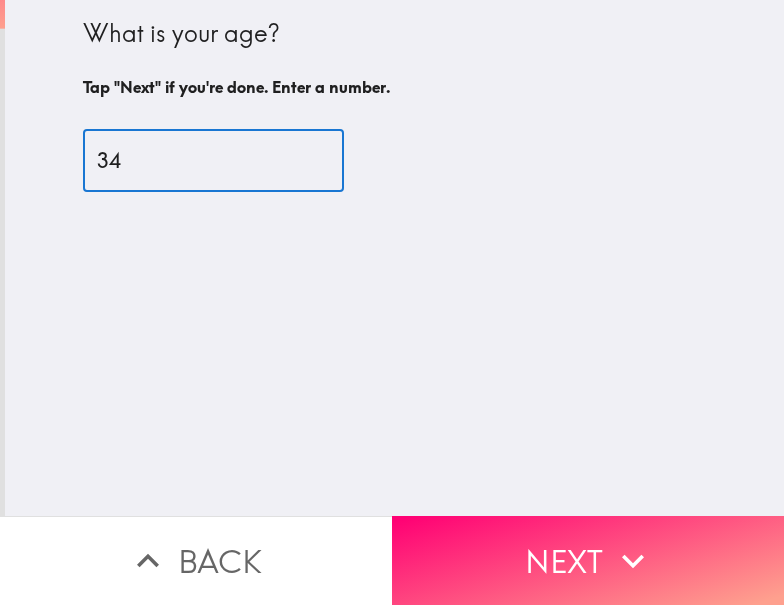 type on "34" 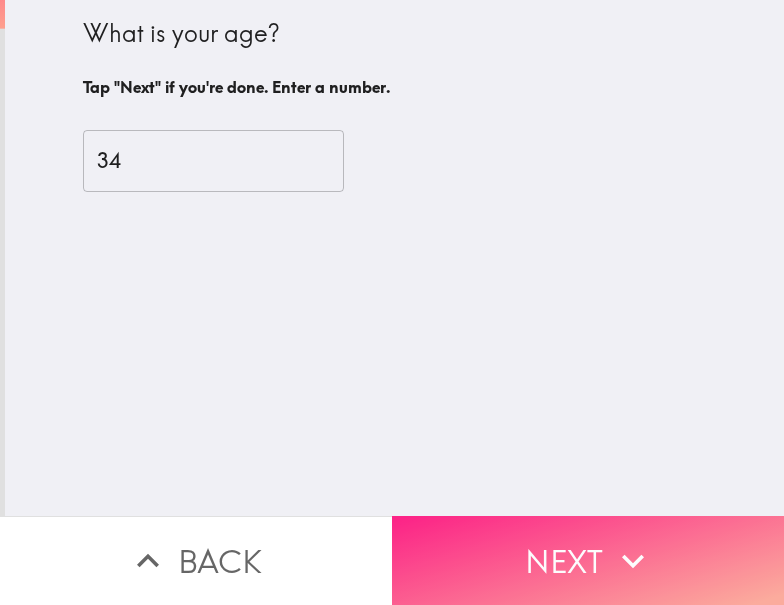 click on "Next" at bounding box center (588, 560) 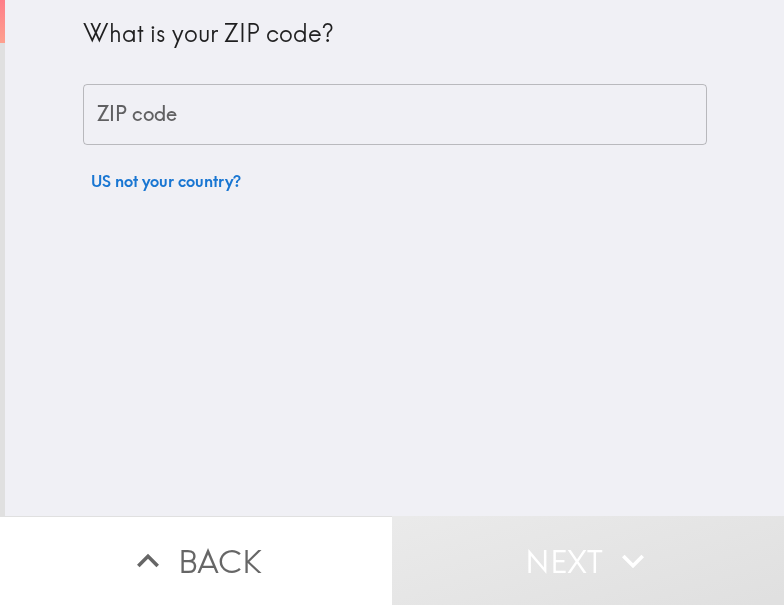 click on "ZIP code" at bounding box center (395, 115) 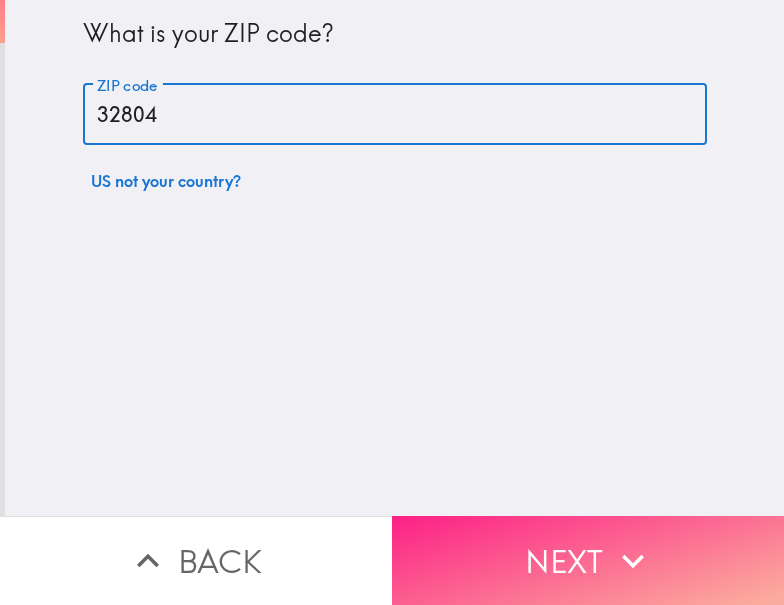 type on "32804" 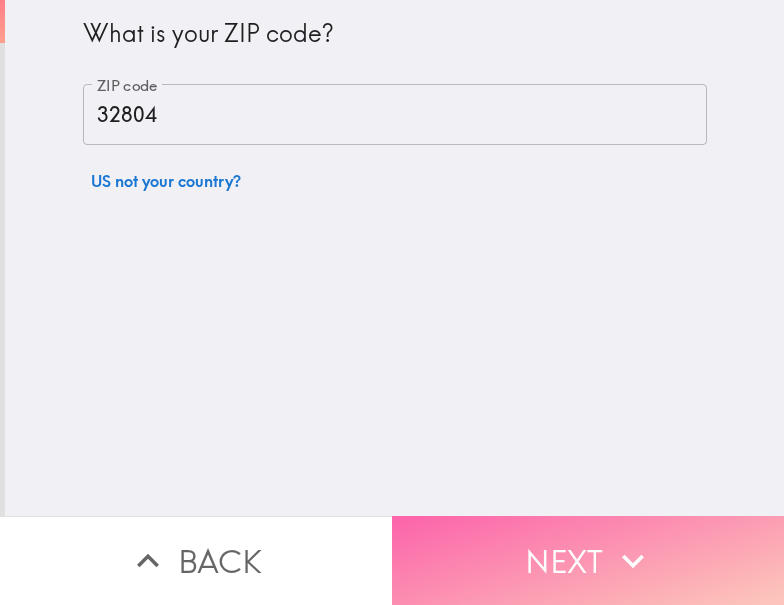 click on "Next" at bounding box center [588, 560] 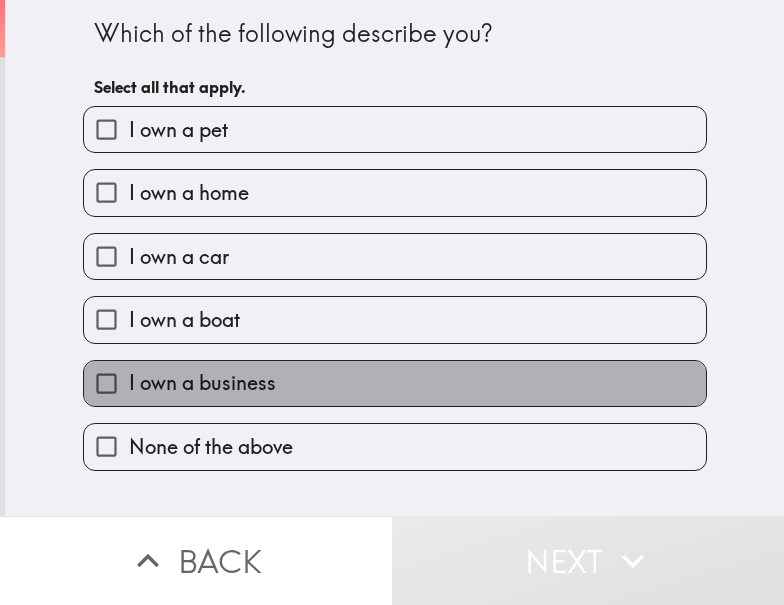 click on "I own a business" at bounding box center [202, 383] 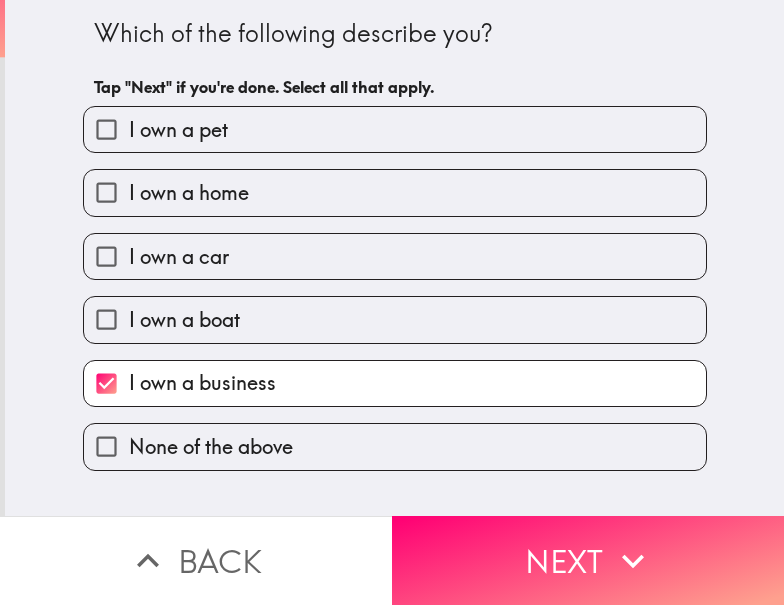 click on "I own a car" at bounding box center [179, 257] 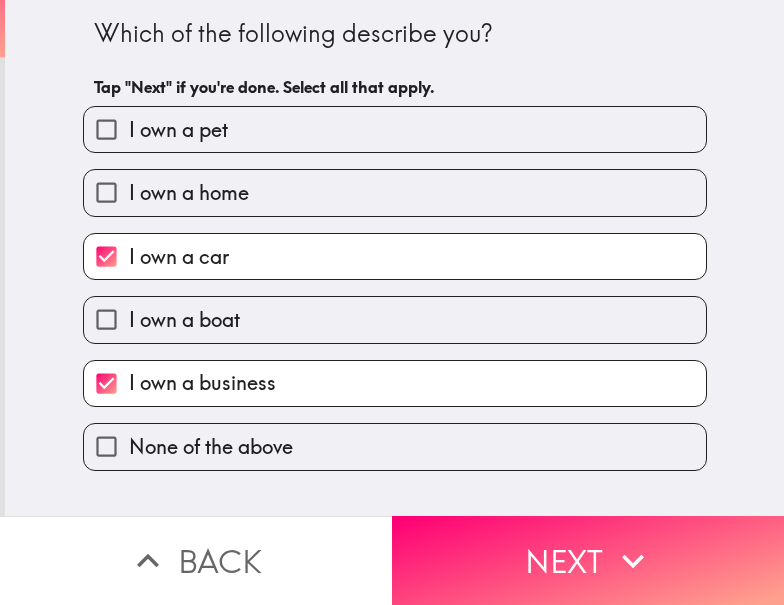 click on "I own a home" at bounding box center (189, 193) 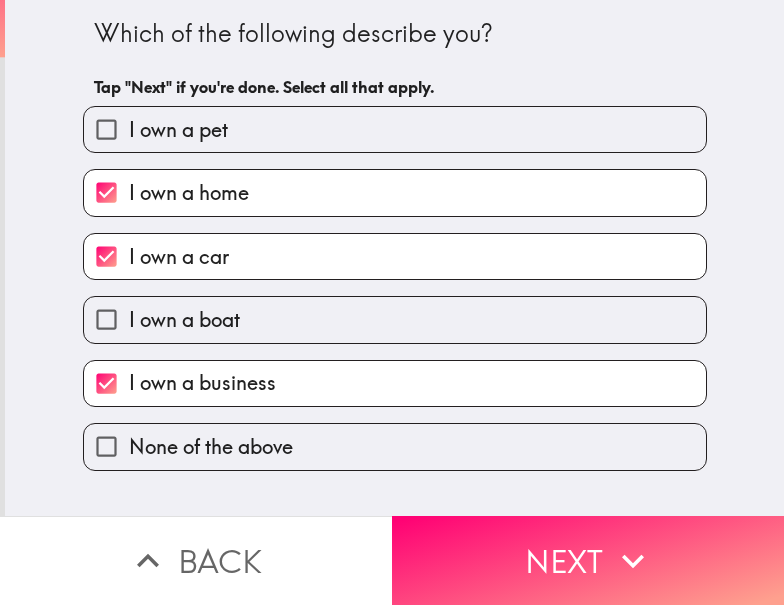 drag, startPoint x: 665, startPoint y: 535, endPoint x: 653, endPoint y: 538, distance: 12.369317 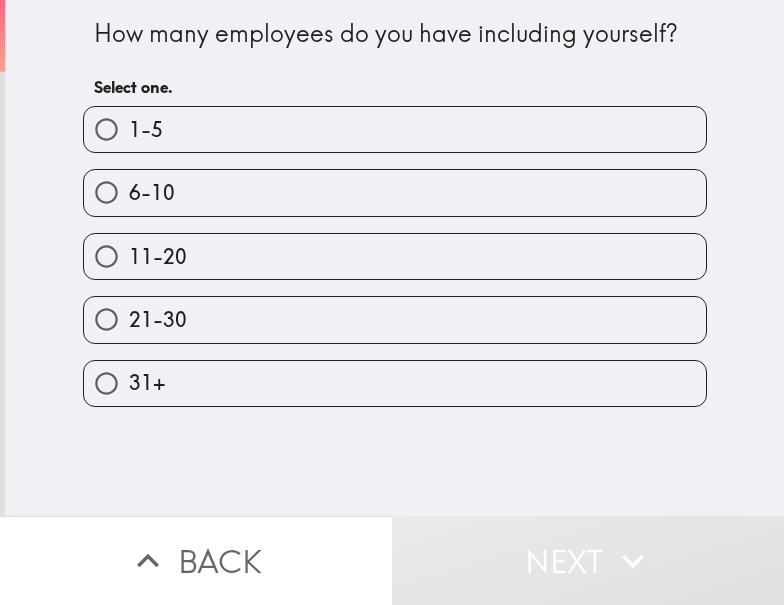 drag, startPoint x: 254, startPoint y: 113, endPoint x: 240, endPoint y: 135, distance: 26.076809 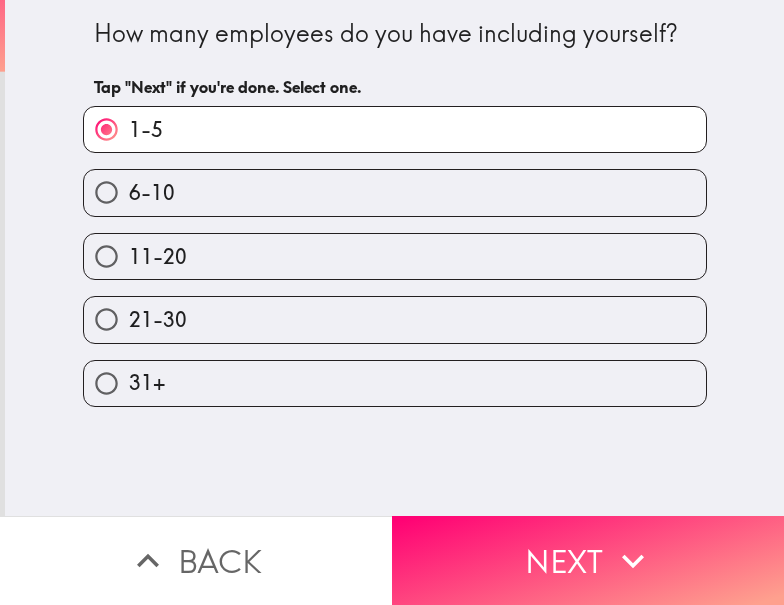 drag, startPoint x: 533, startPoint y: 531, endPoint x: 415, endPoint y: 603, distance: 138.23169 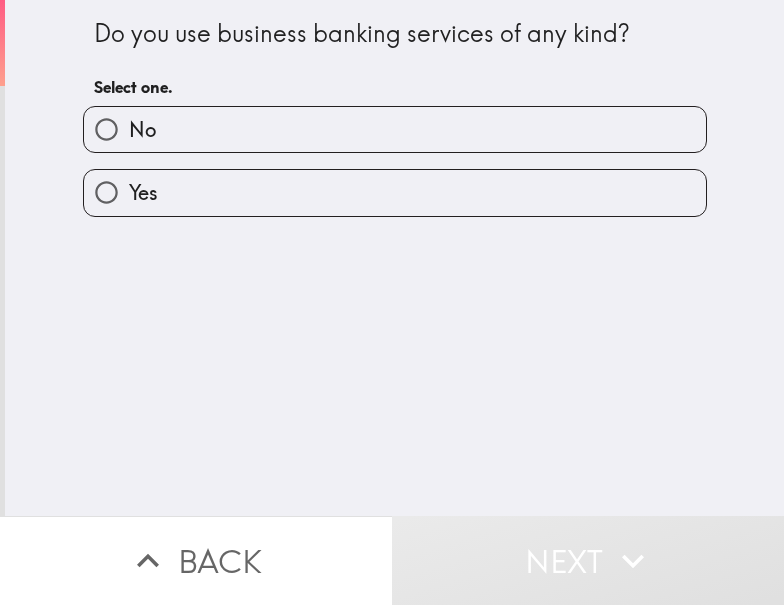 click on "Yes" at bounding box center [395, 192] 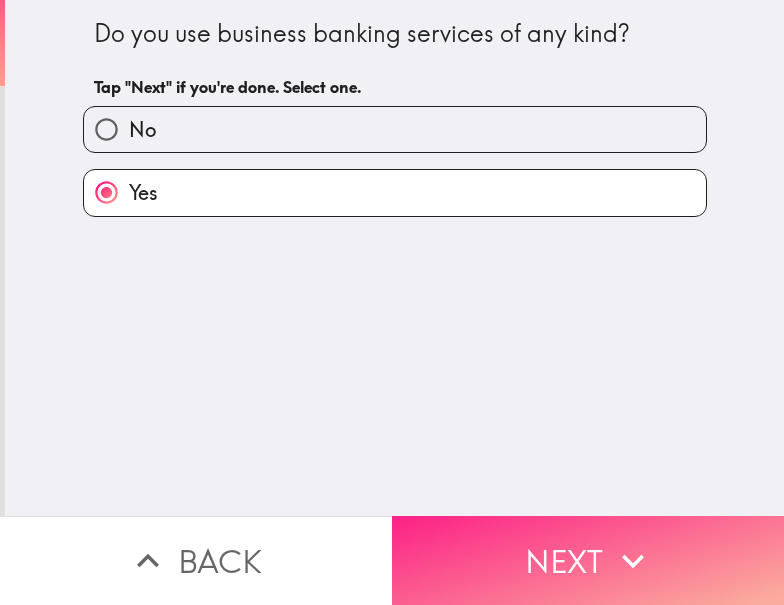 click on "Next" at bounding box center (588, 560) 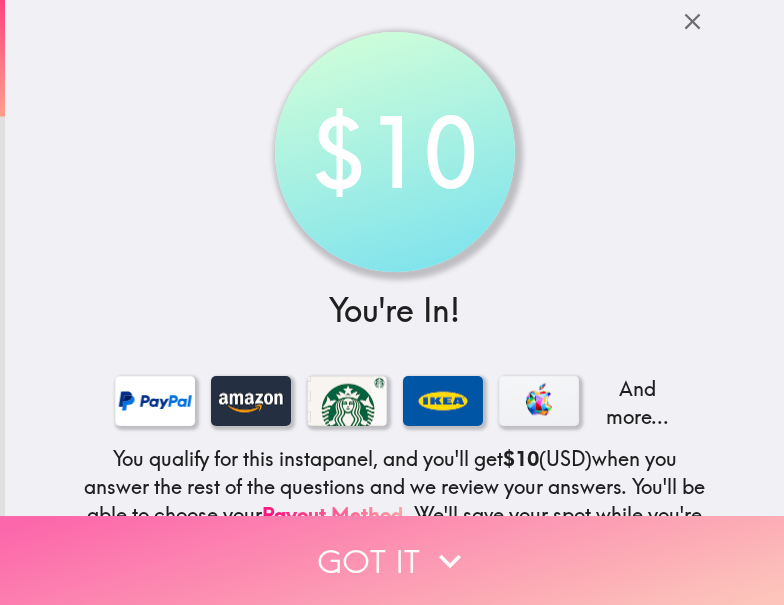 click on "Got it" at bounding box center [392, 560] 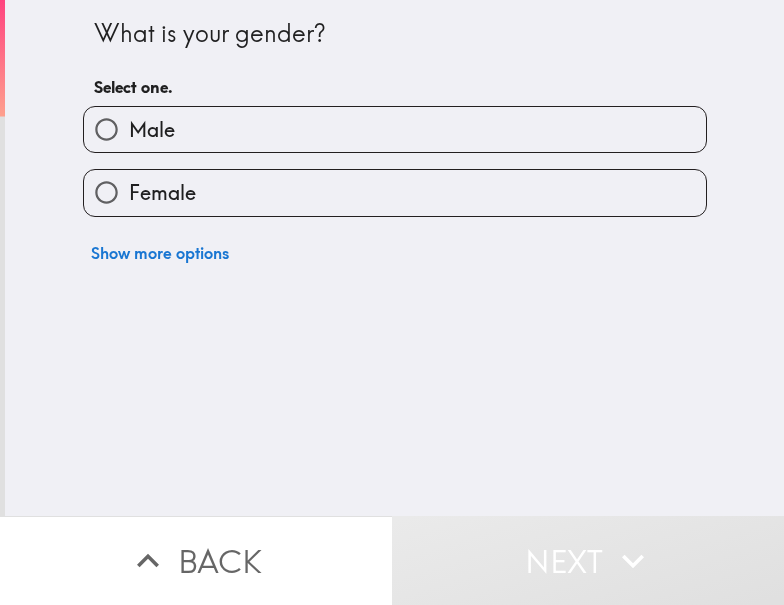 click on "Female" at bounding box center (387, 184) 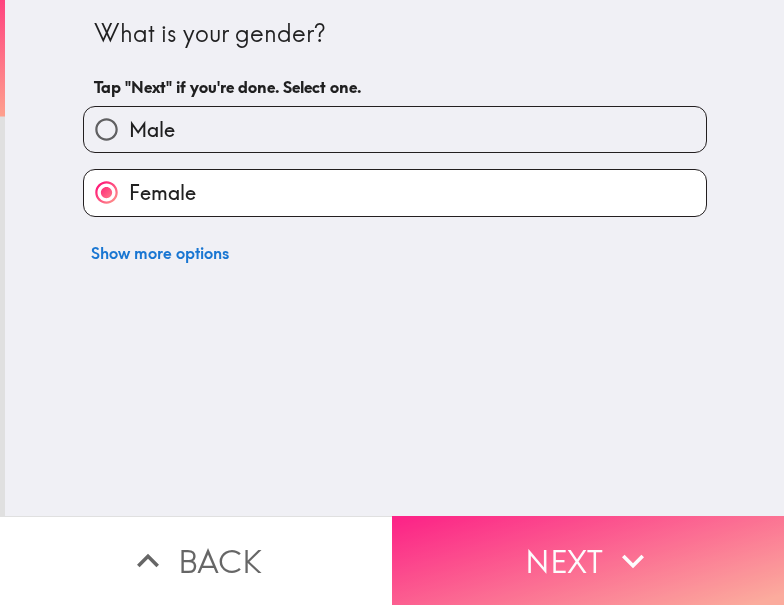 drag, startPoint x: 638, startPoint y: 551, endPoint x: 581, endPoint y: 571, distance: 60.40695 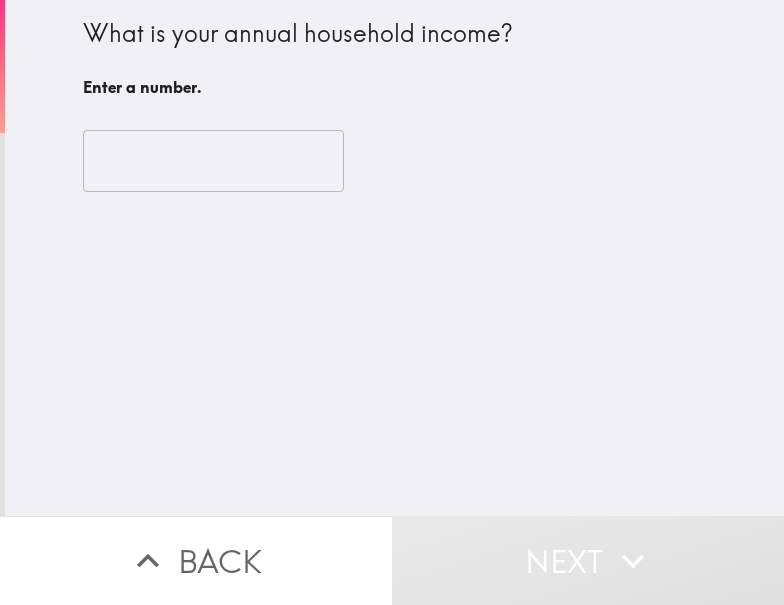 click at bounding box center [213, 161] 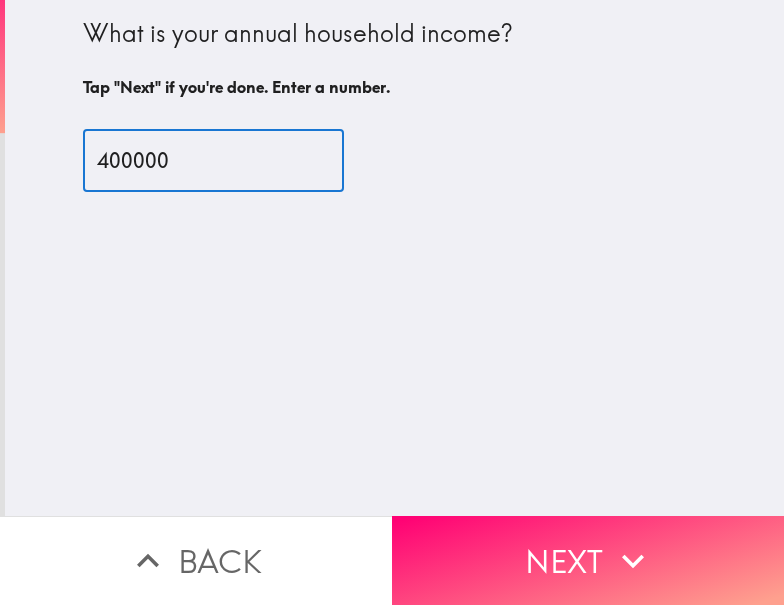 type on "400000" 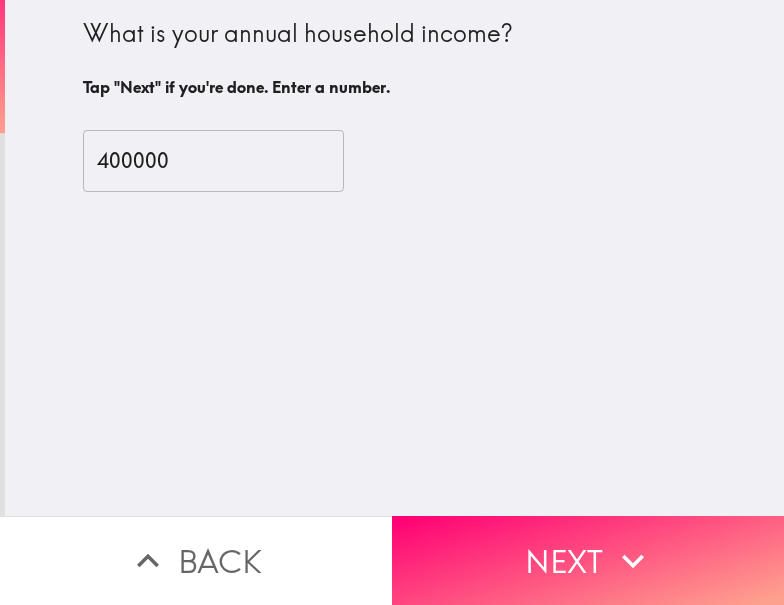 drag, startPoint x: 566, startPoint y: 533, endPoint x: 419, endPoint y: 589, distance: 157.30544 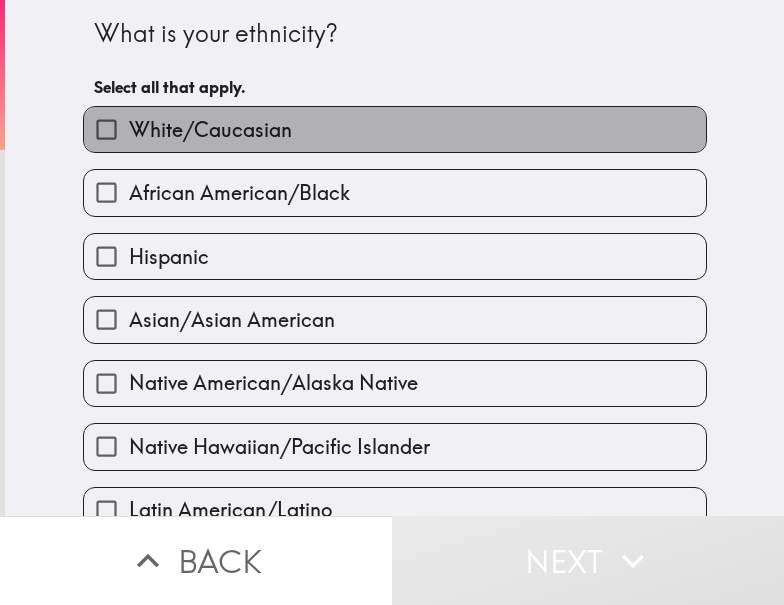 click on "White/Caucasian" at bounding box center (395, 129) 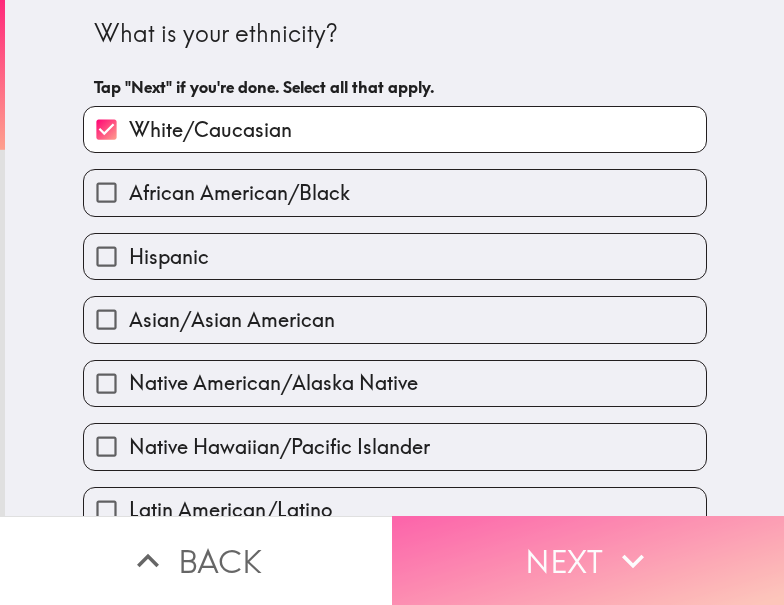 click on "Next" at bounding box center (588, 560) 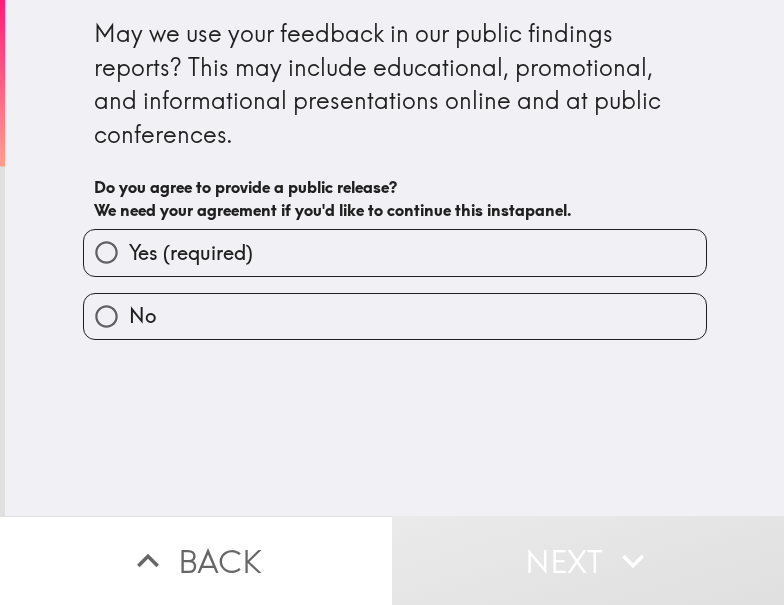 click on "Yes (required)" at bounding box center [395, 252] 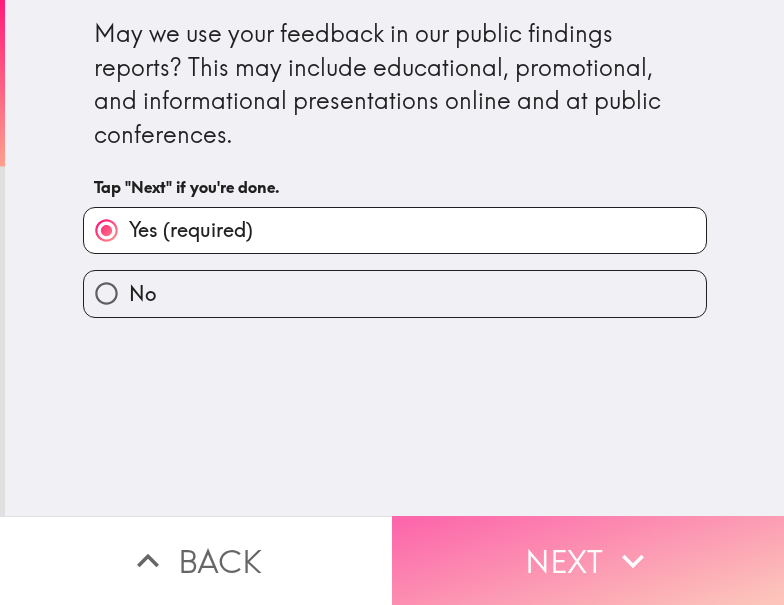 click on "Next" at bounding box center (588, 560) 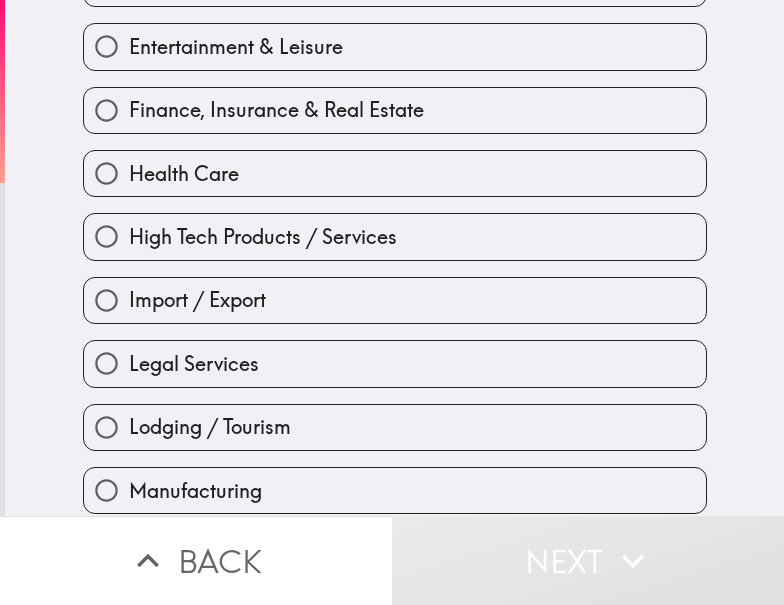 scroll, scrollTop: 700, scrollLeft: 0, axis: vertical 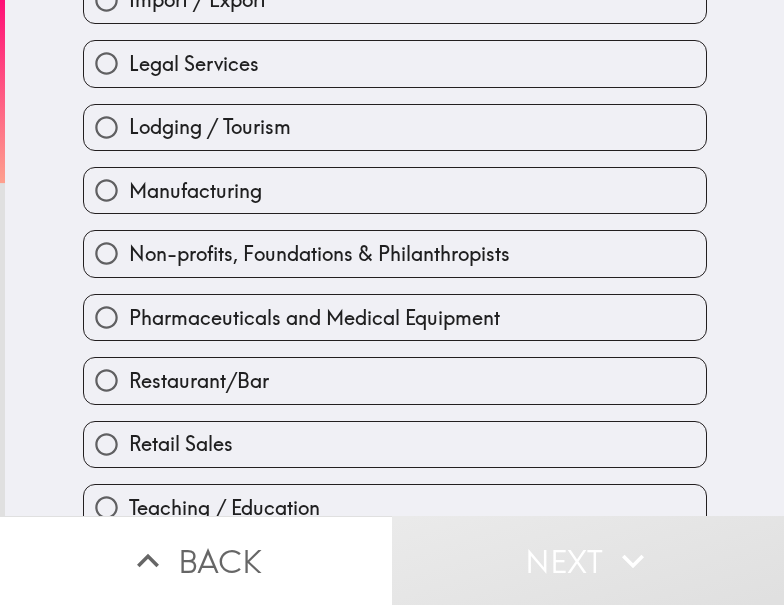click on "Manufacturing" at bounding box center [195, 191] 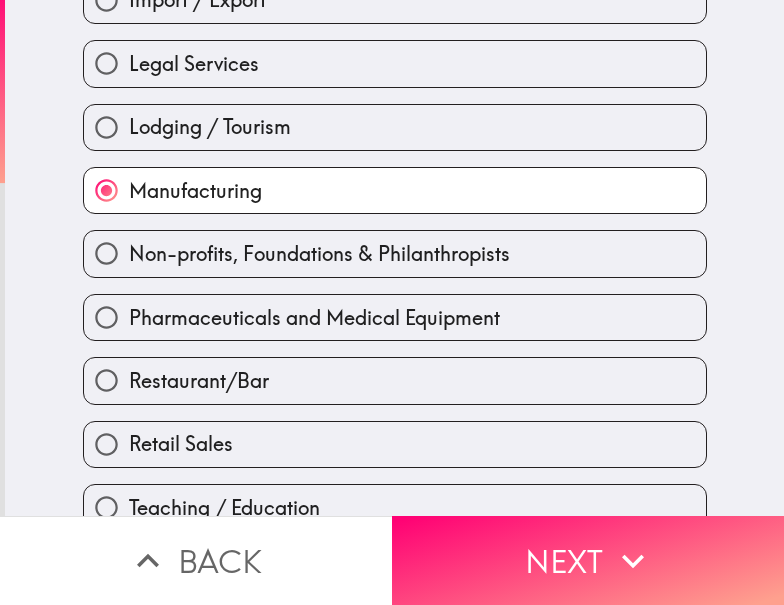 drag, startPoint x: 544, startPoint y: 545, endPoint x: 379, endPoint y: 599, distance: 173.61163 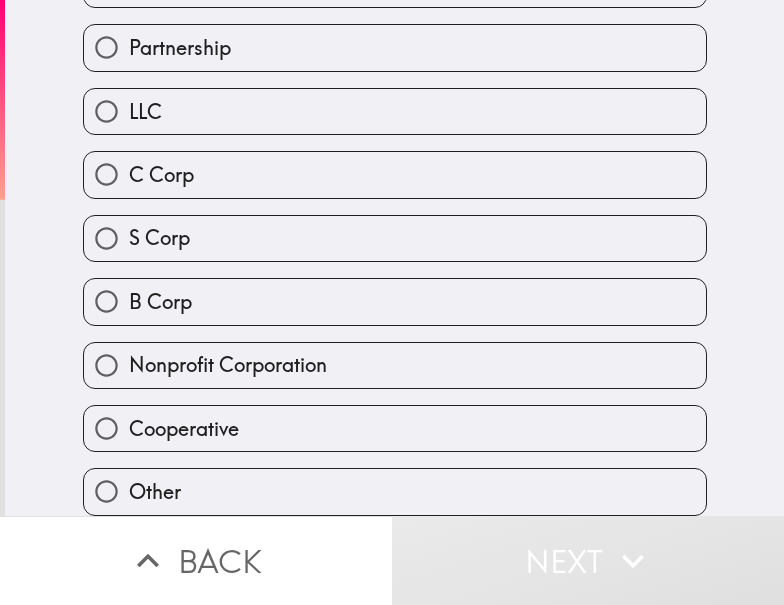 scroll, scrollTop: 0, scrollLeft: 0, axis: both 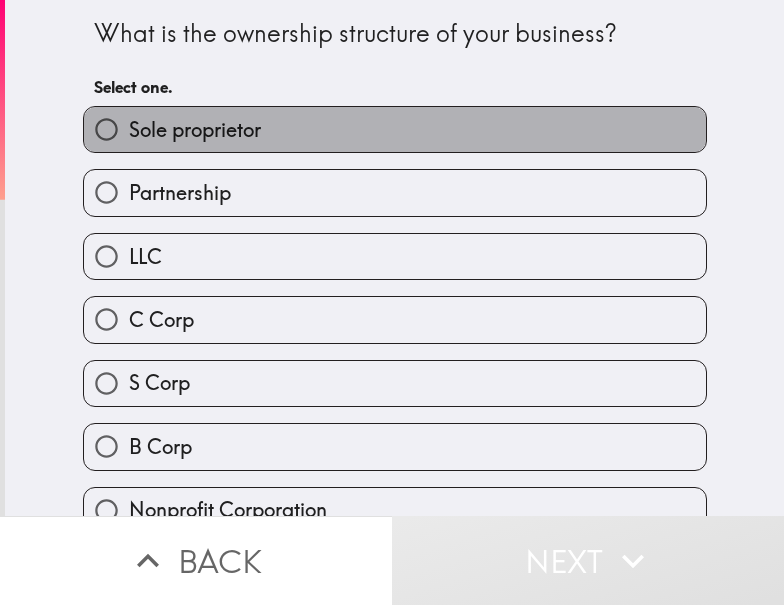 drag, startPoint x: 206, startPoint y: 130, endPoint x: 72, endPoint y: 241, distance: 174.00287 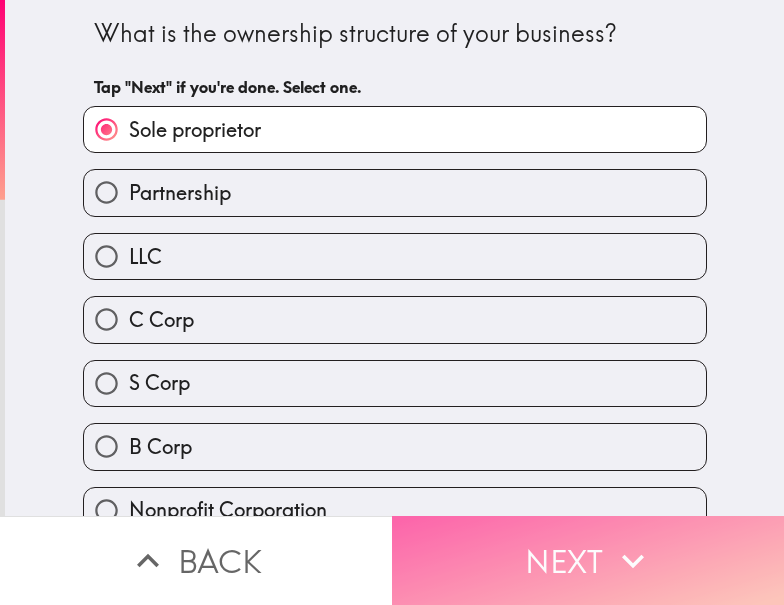 click on "Next" at bounding box center (588, 560) 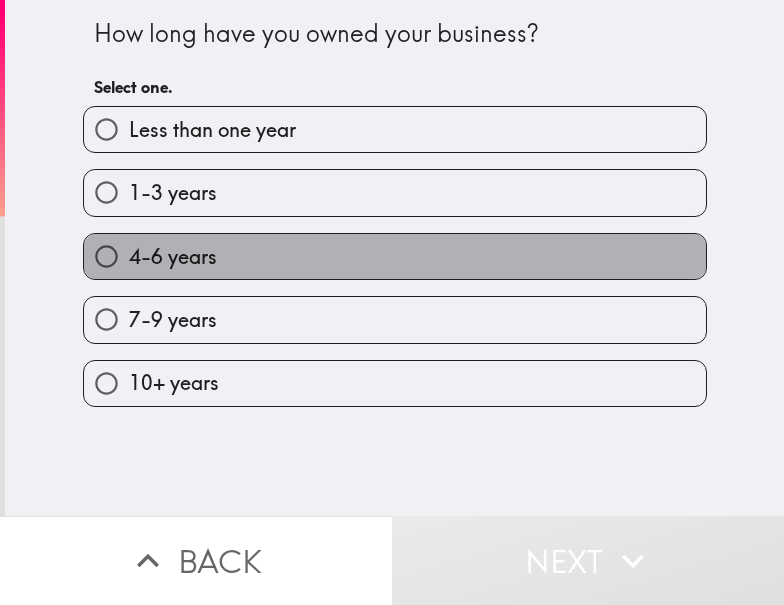 click on "4-6 years" at bounding box center (173, 257) 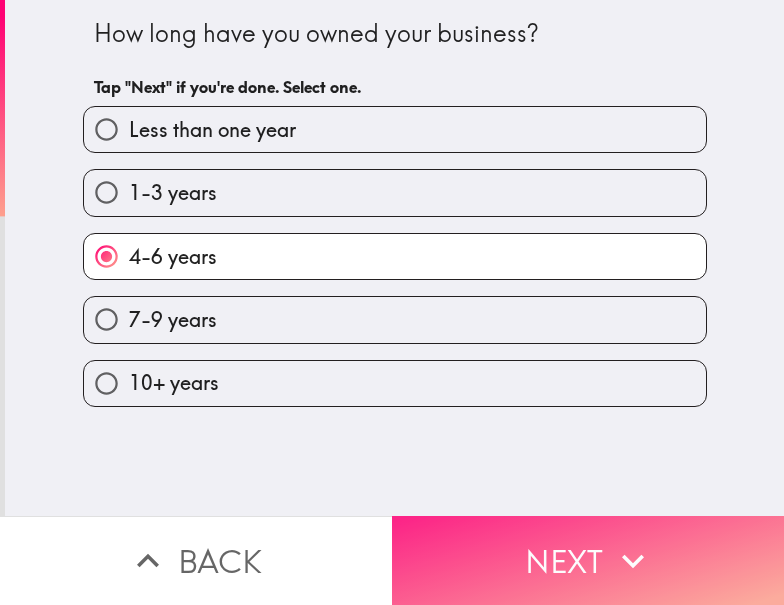 click on "Next" at bounding box center (588, 560) 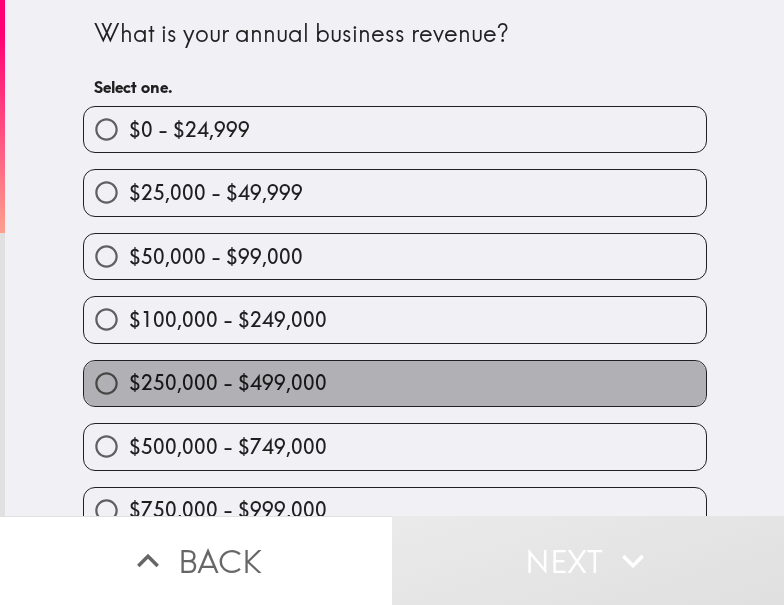drag, startPoint x: 364, startPoint y: 375, endPoint x: 330, endPoint y: 402, distance: 43.416588 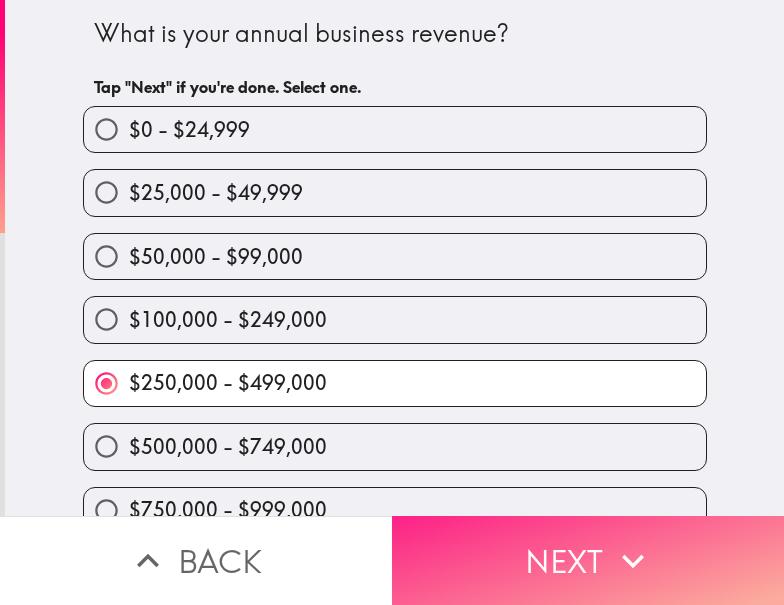 click on "Next" at bounding box center [588, 560] 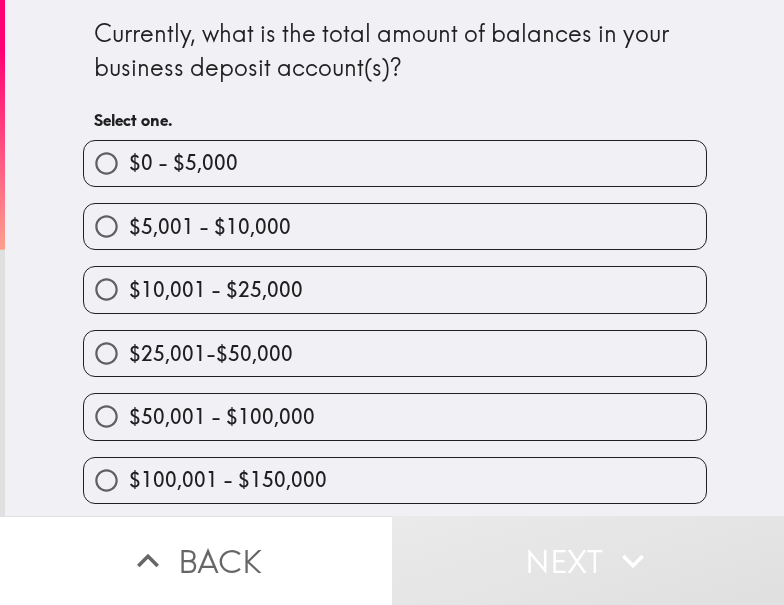 scroll, scrollTop: 259, scrollLeft: 0, axis: vertical 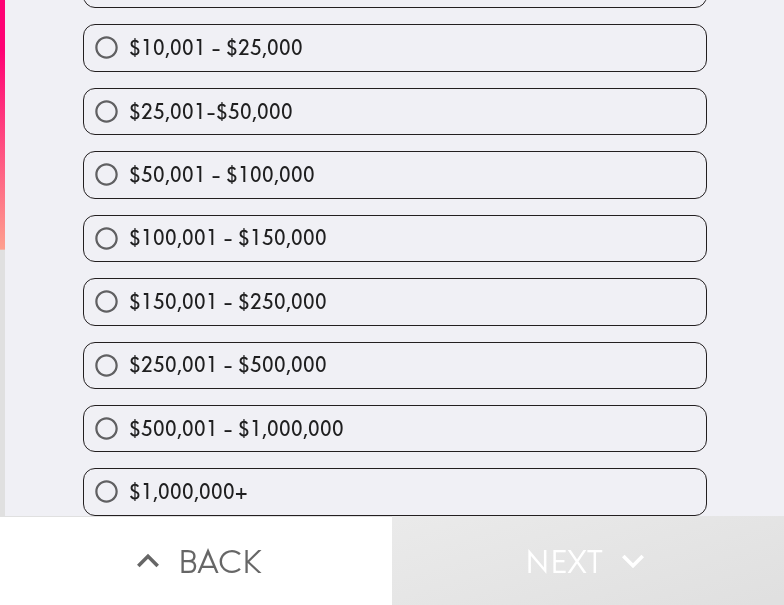 click on "$150,001 - $250,000" at bounding box center (228, 302) 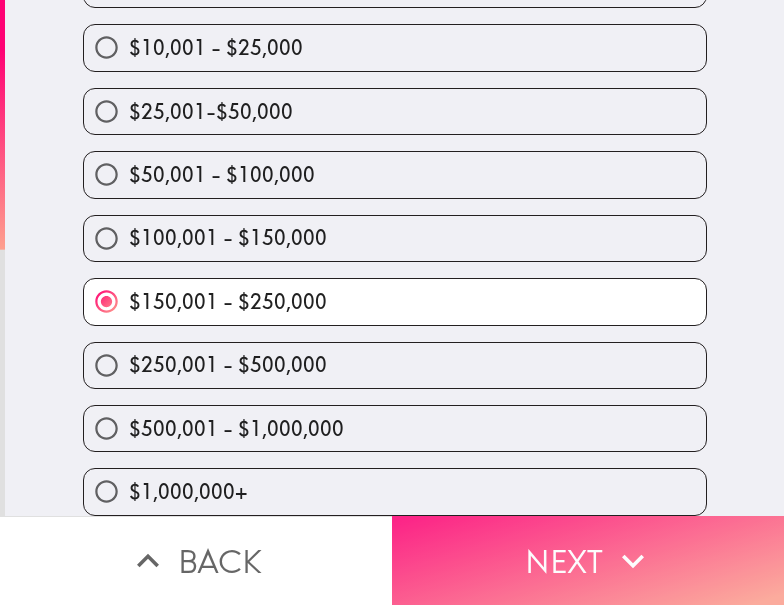click on "Next" at bounding box center (588, 560) 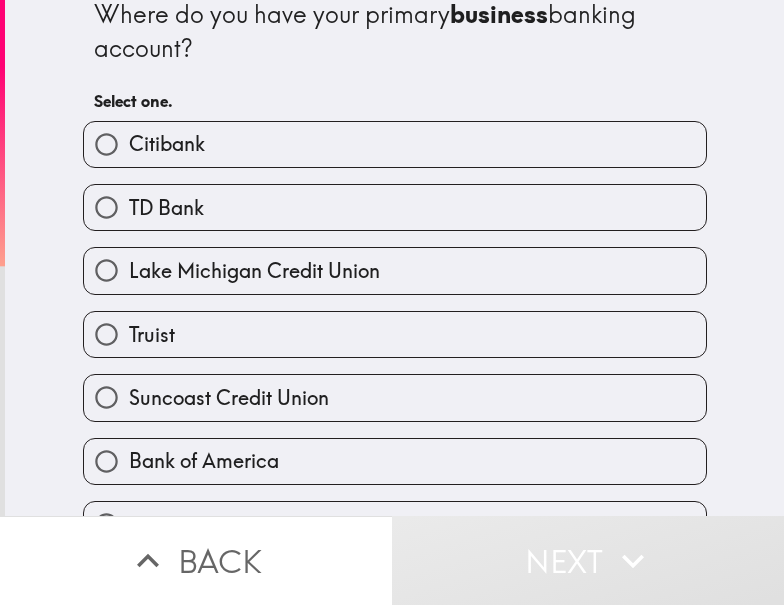scroll, scrollTop: 219, scrollLeft: 0, axis: vertical 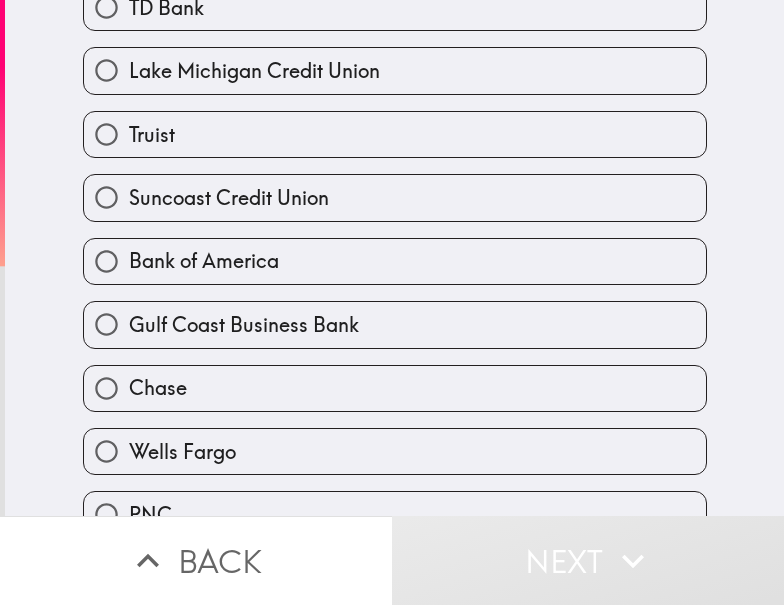 click on "Bank of America" at bounding box center [395, 261] 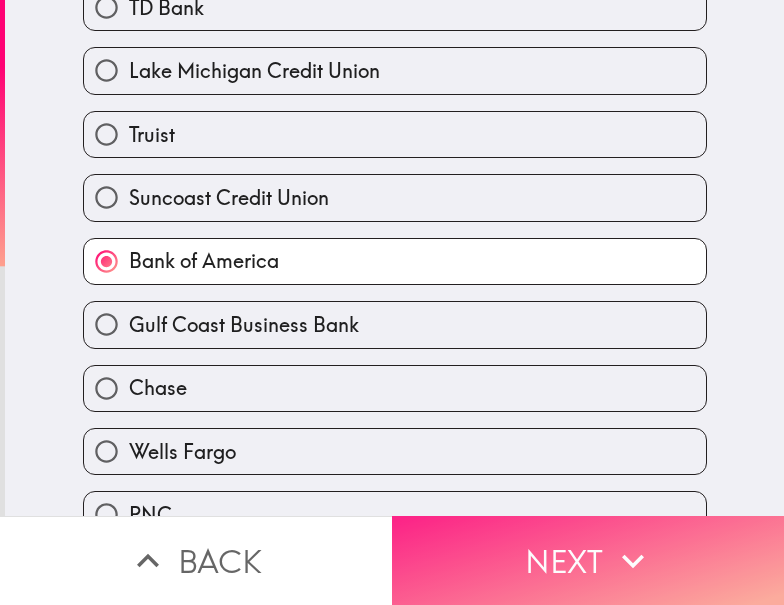 click on "Next" at bounding box center (588, 560) 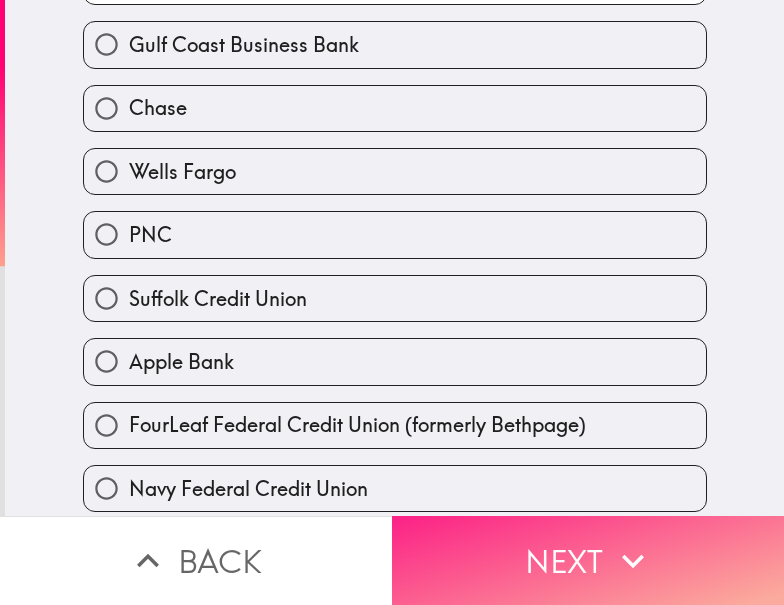 scroll, scrollTop: 0, scrollLeft: 0, axis: both 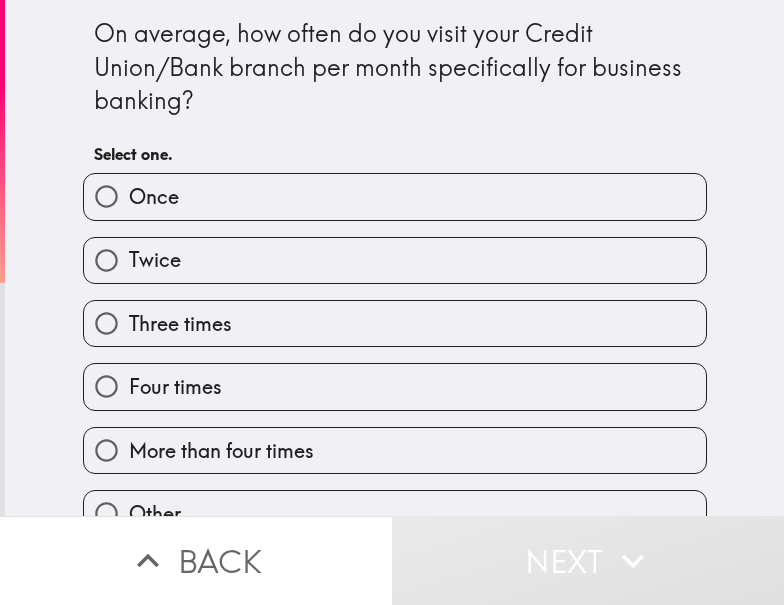click on "Twice" at bounding box center [395, 260] 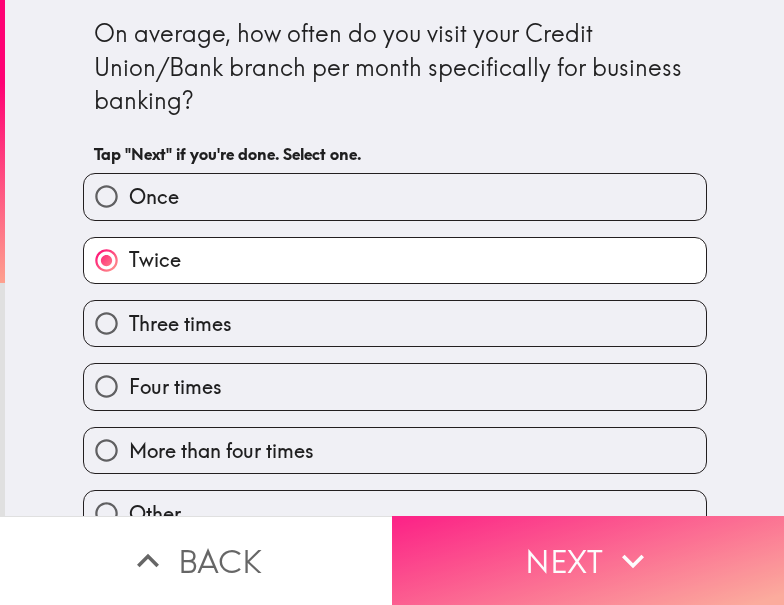 click on "Next" at bounding box center [588, 560] 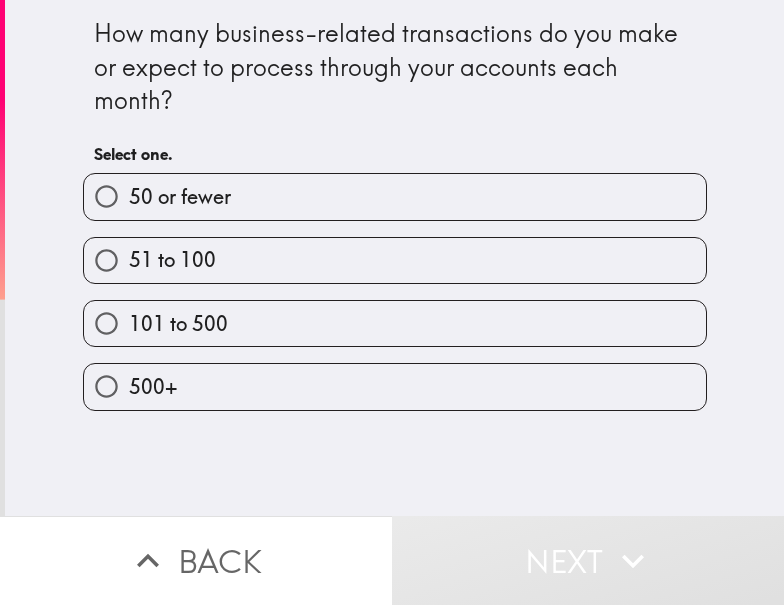 click on "51 to 100" at bounding box center [395, 260] 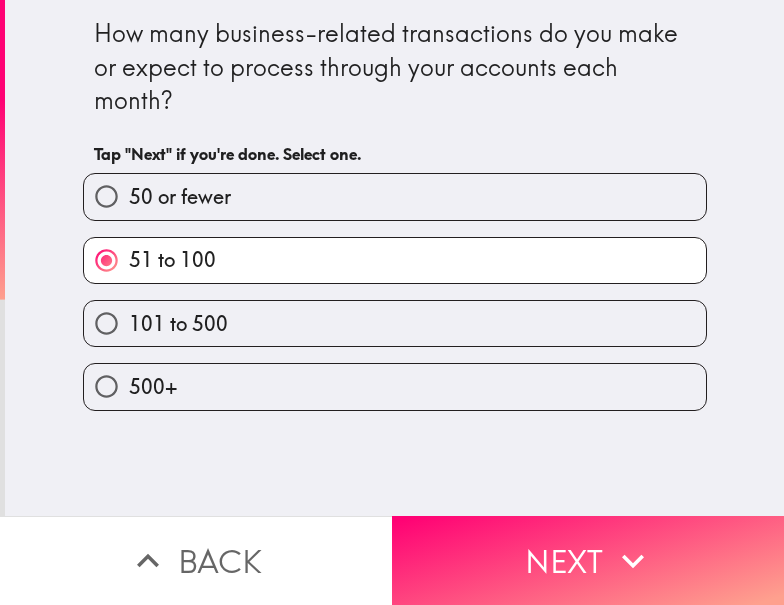 click on "How many business-related transactions do you make or expect to process through your accounts each month? Tap "Next" if you're done.   Select one. 50 or fewer 51 to 100 101 to 500 500+" at bounding box center [394, 258] 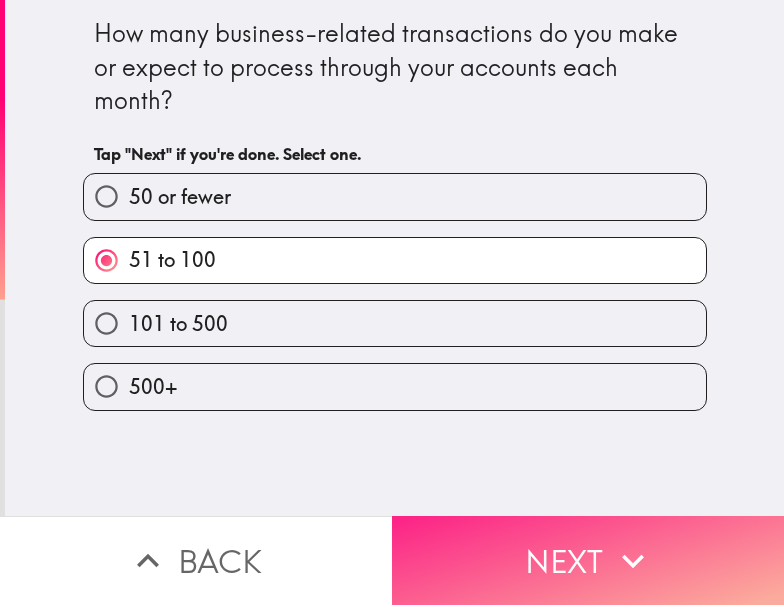 click on "Next" at bounding box center [588, 560] 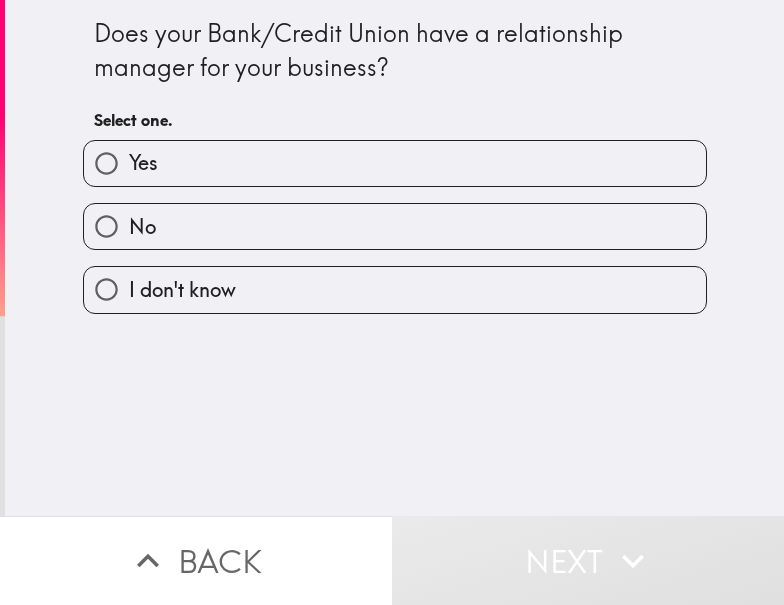 click on "Yes" at bounding box center (395, 163) 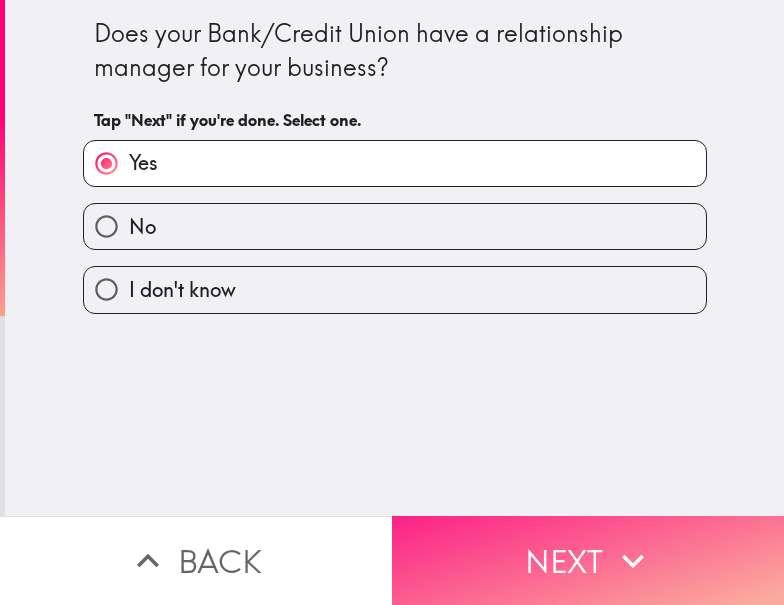 drag, startPoint x: 631, startPoint y: 527, endPoint x: 701, endPoint y: 536, distance: 70.5762 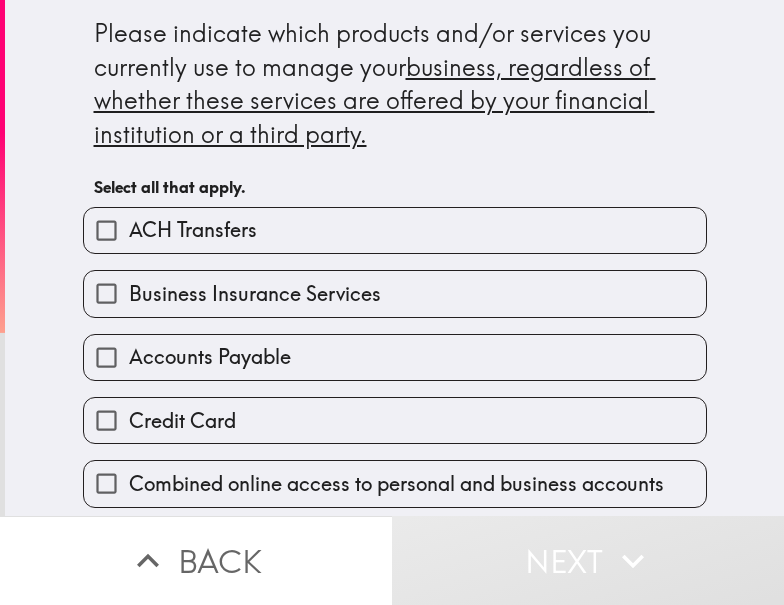 scroll, scrollTop: 100, scrollLeft: 0, axis: vertical 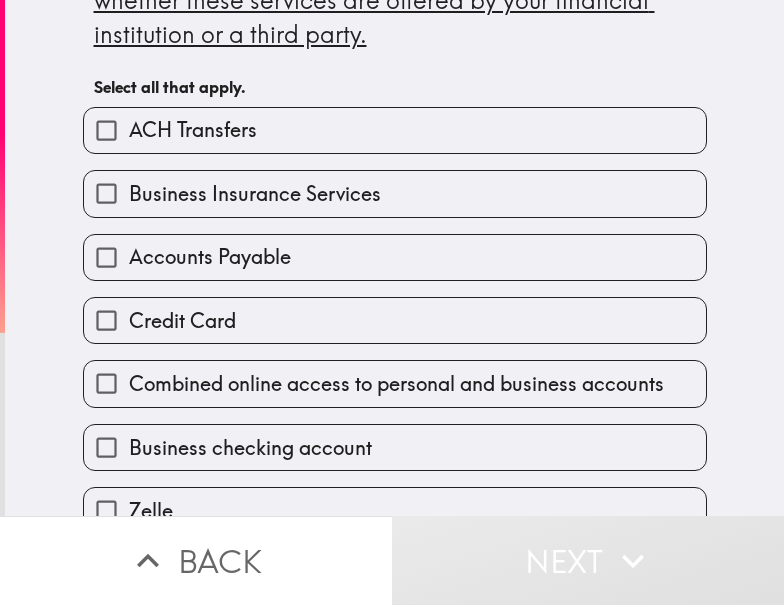 click on "ACH Transfers" at bounding box center [395, 130] 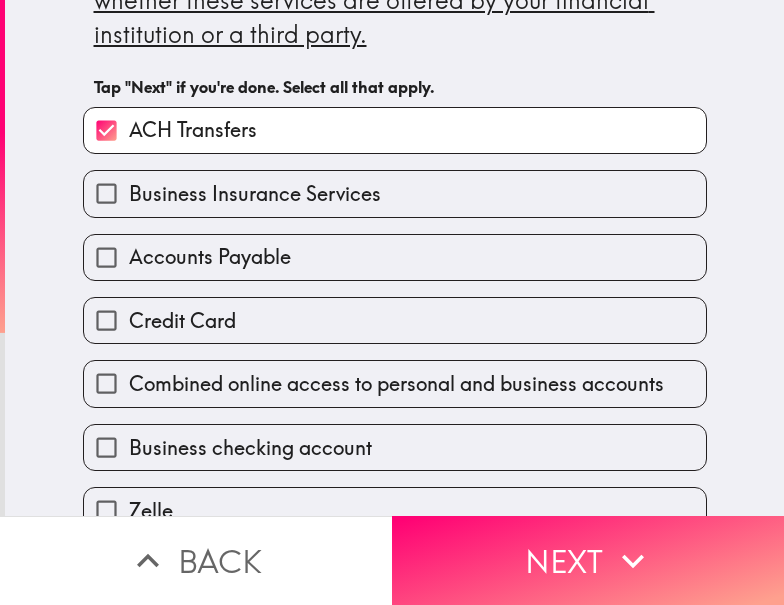 click on "Business Insurance Services" at bounding box center [255, 194] 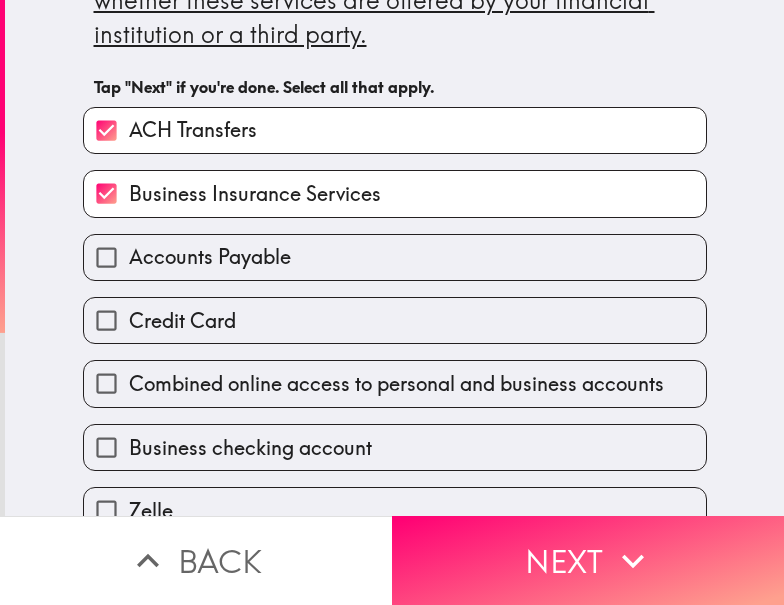 click on "Business checking account" at bounding box center [250, 448] 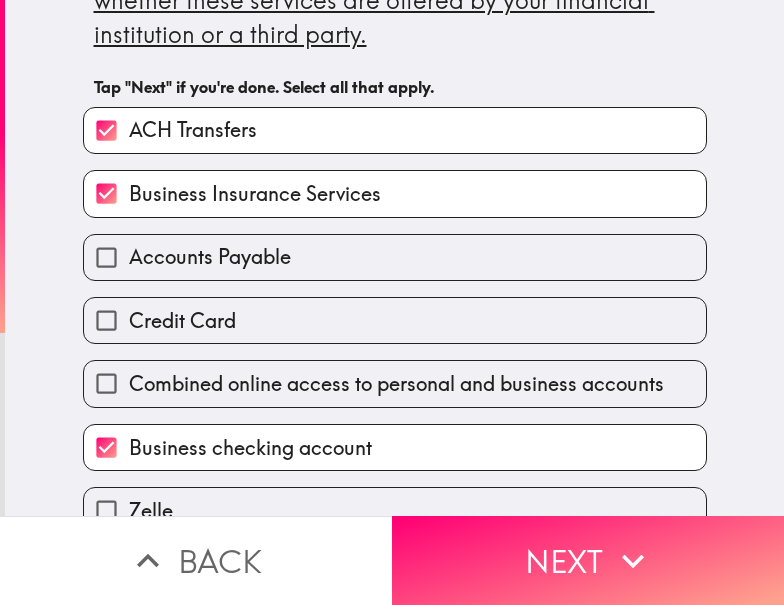 scroll, scrollTop: 400, scrollLeft: 0, axis: vertical 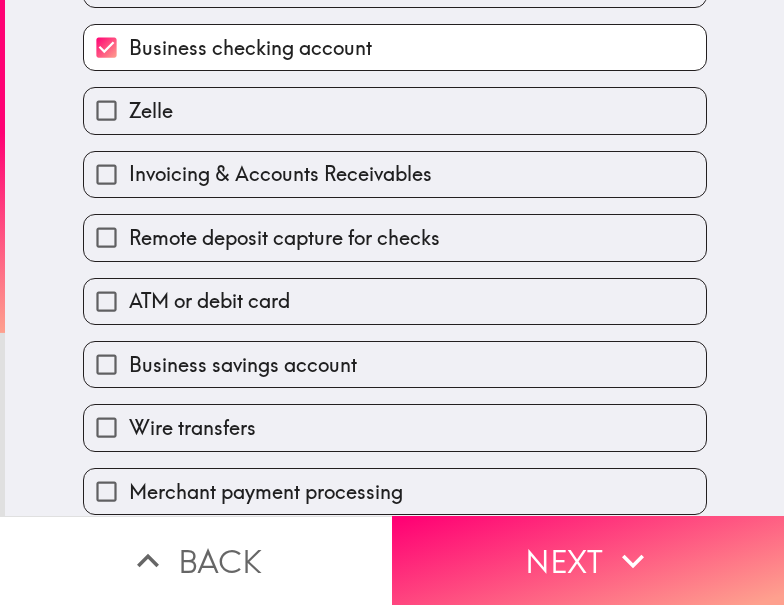 click on "Business savings account" at bounding box center [243, 365] 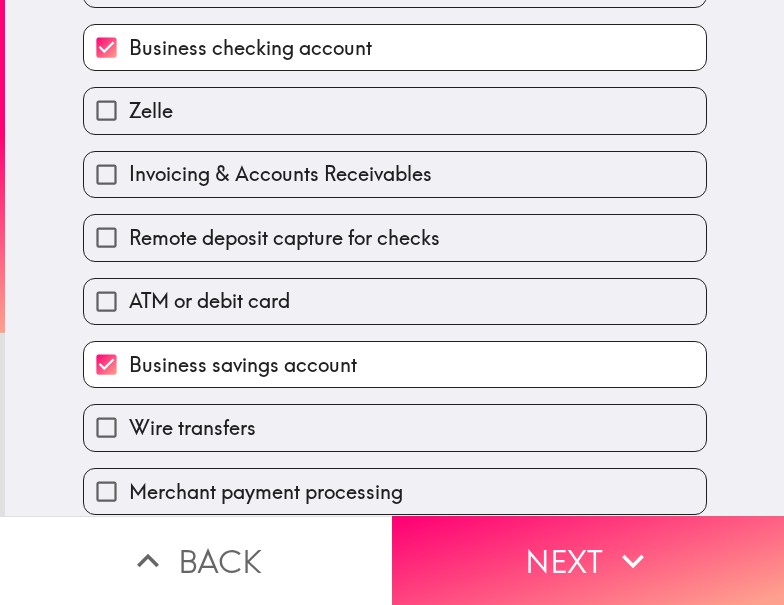 scroll, scrollTop: 700, scrollLeft: 0, axis: vertical 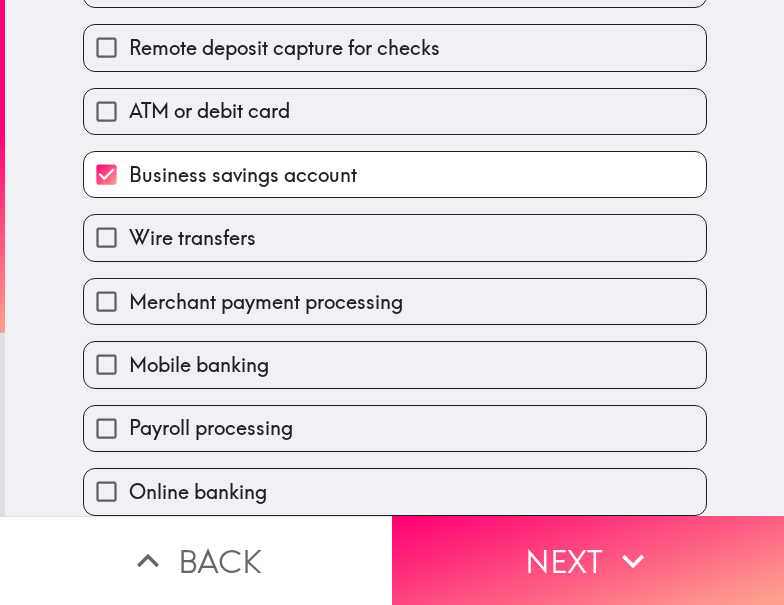 click on "Payroll processing" at bounding box center (211, 428) 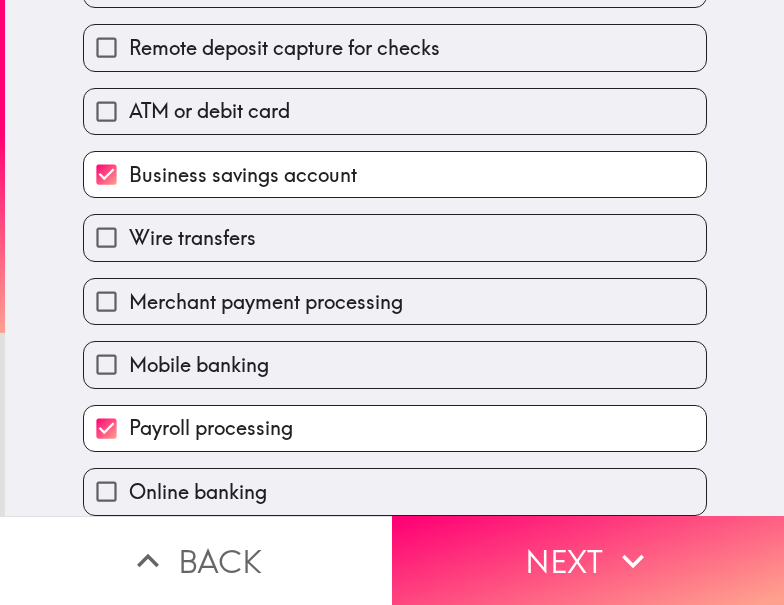 scroll, scrollTop: 707, scrollLeft: 0, axis: vertical 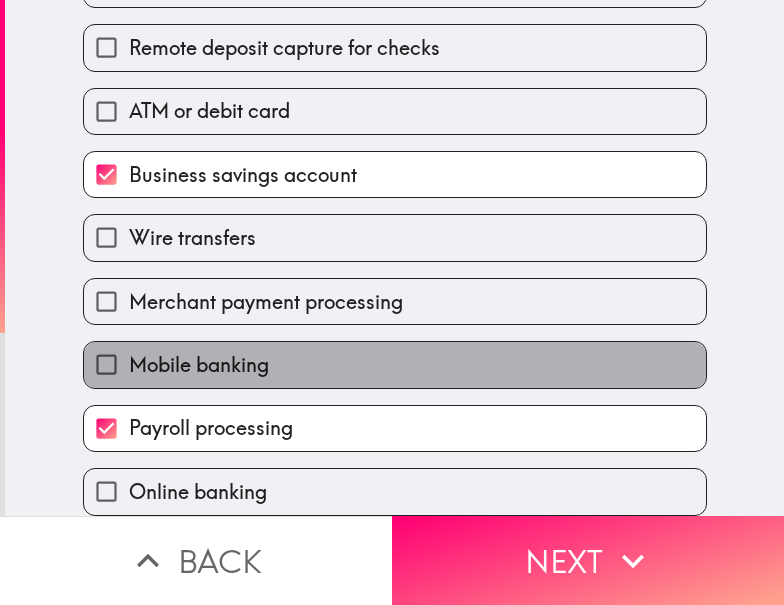 click on "Mobile banking" at bounding box center (395, 364) 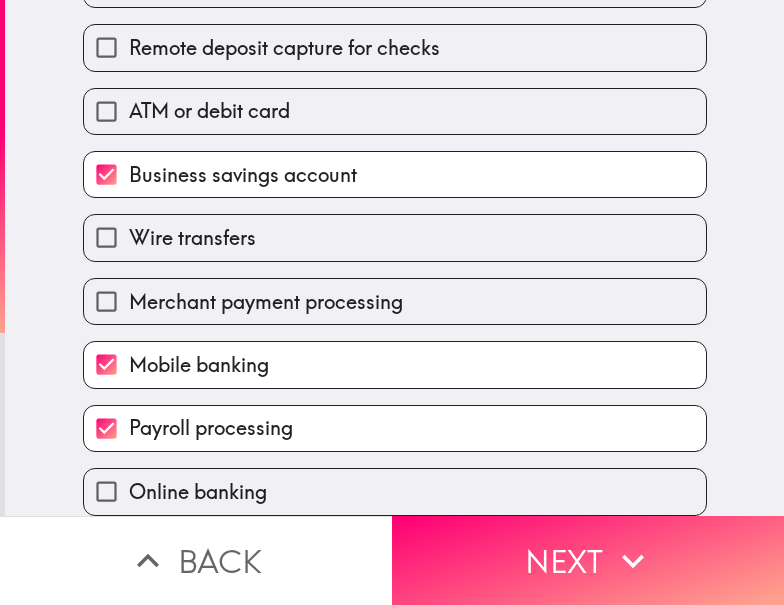 click on "Wire transfers" at bounding box center [395, 237] 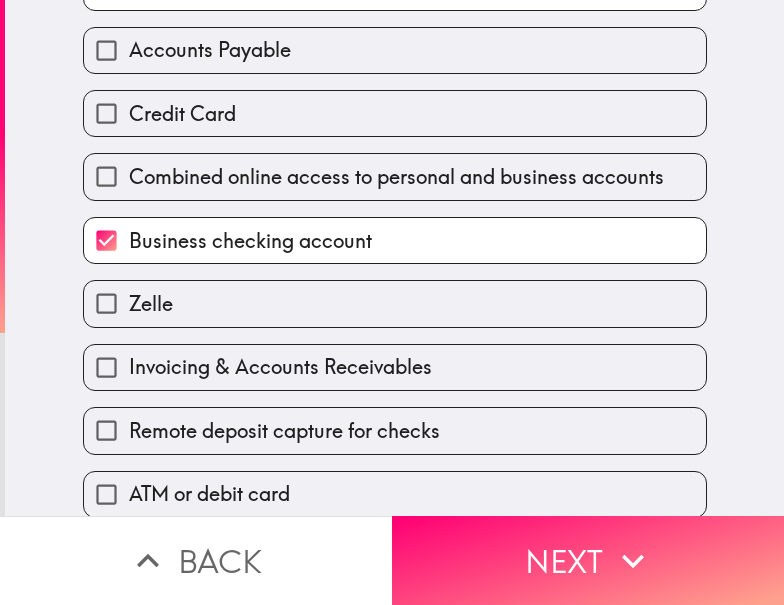 scroll, scrollTop: 107, scrollLeft: 0, axis: vertical 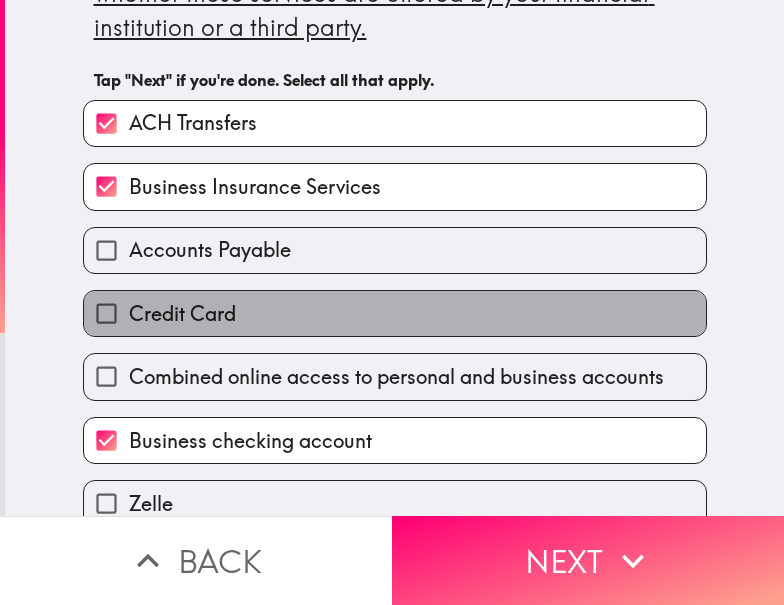 click on "Credit Card" at bounding box center [395, 313] 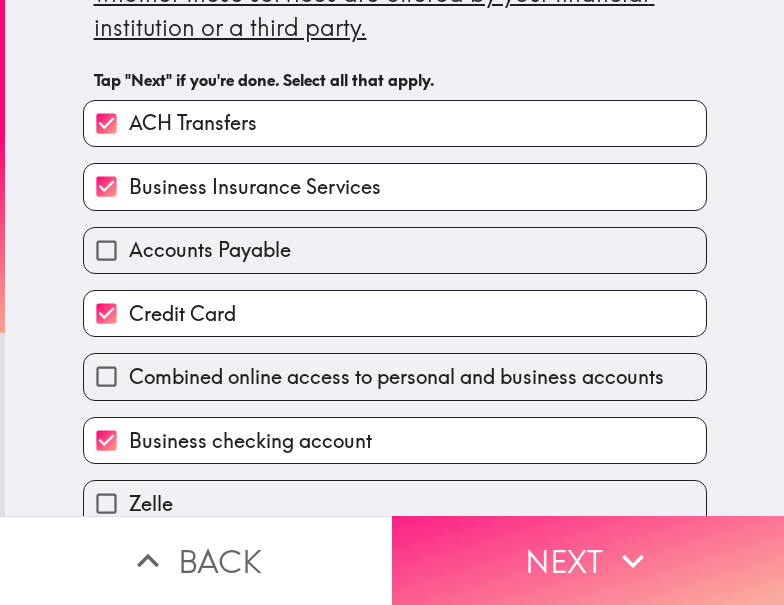 click on "Next" at bounding box center [588, 560] 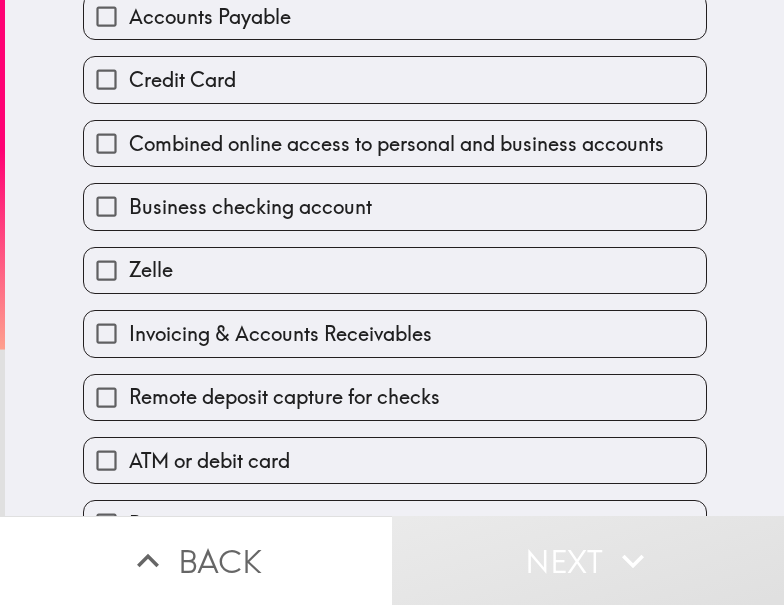 scroll, scrollTop: 407, scrollLeft: 0, axis: vertical 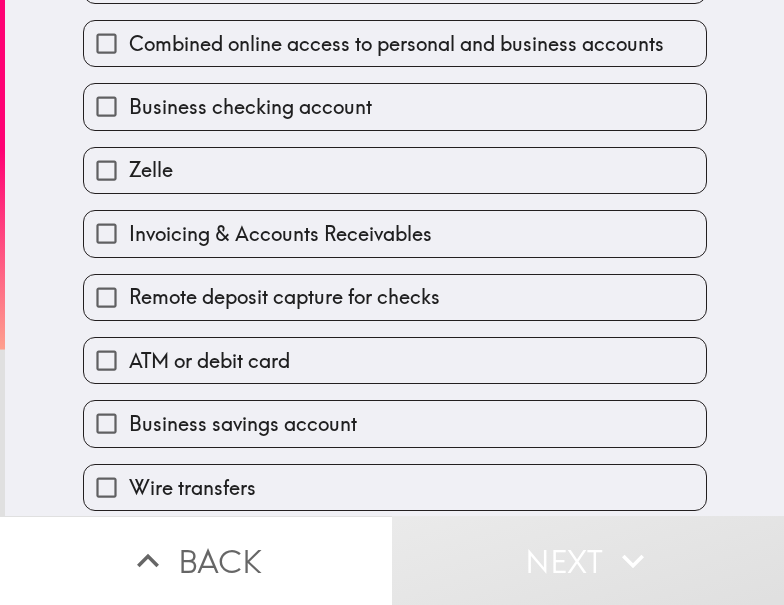 click on "ATM or debit card" at bounding box center (209, 361) 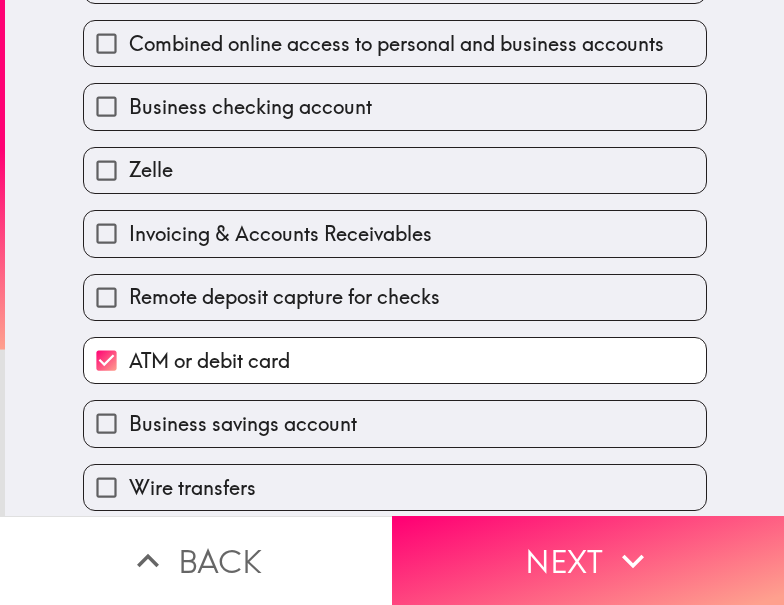 click on "Zelle" at bounding box center [395, 170] 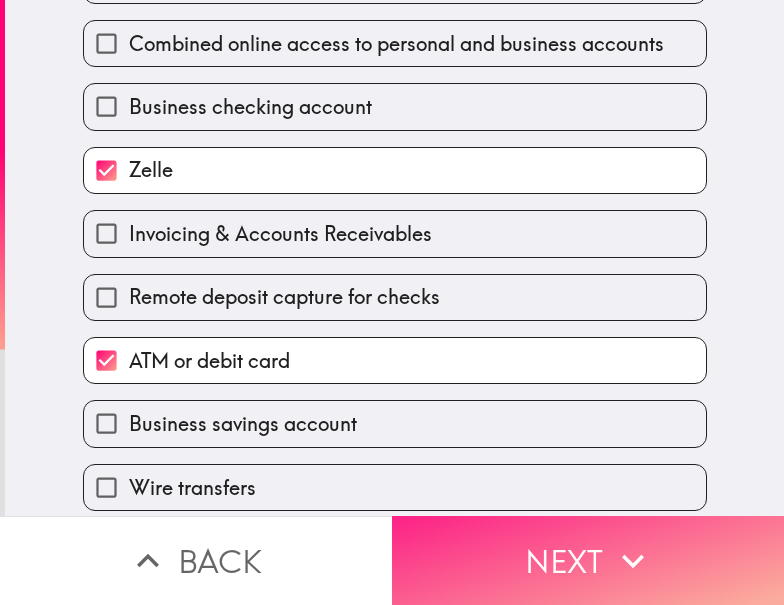 click on "Next" at bounding box center (588, 560) 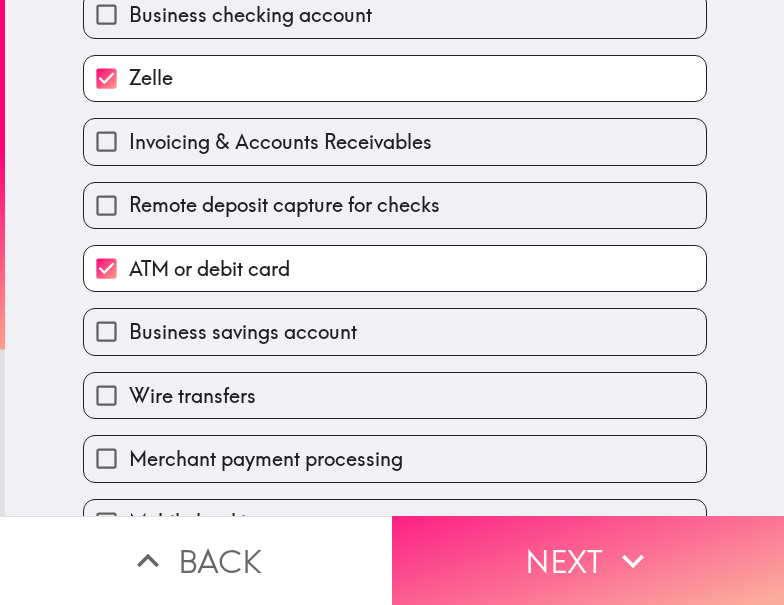 scroll, scrollTop: 0, scrollLeft: 0, axis: both 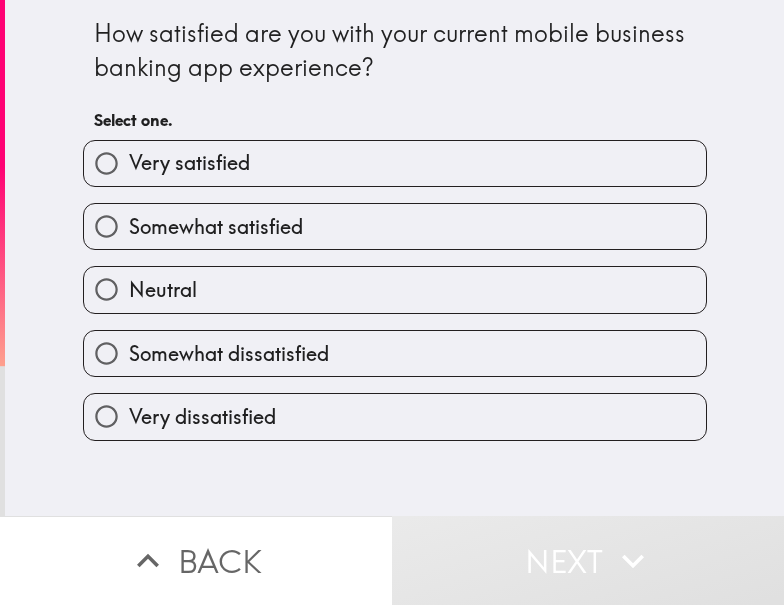 click on "Somewhat satisfied" at bounding box center [395, 226] 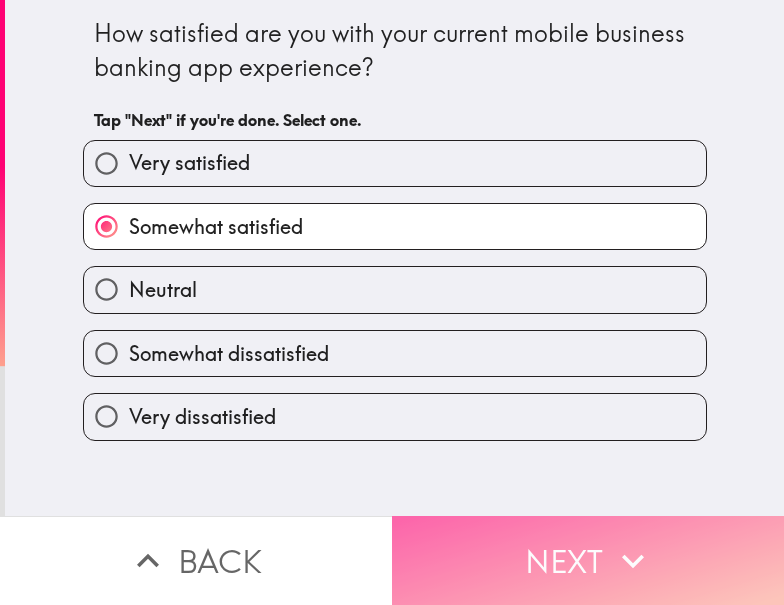 click on "Next" at bounding box center [588, 560] 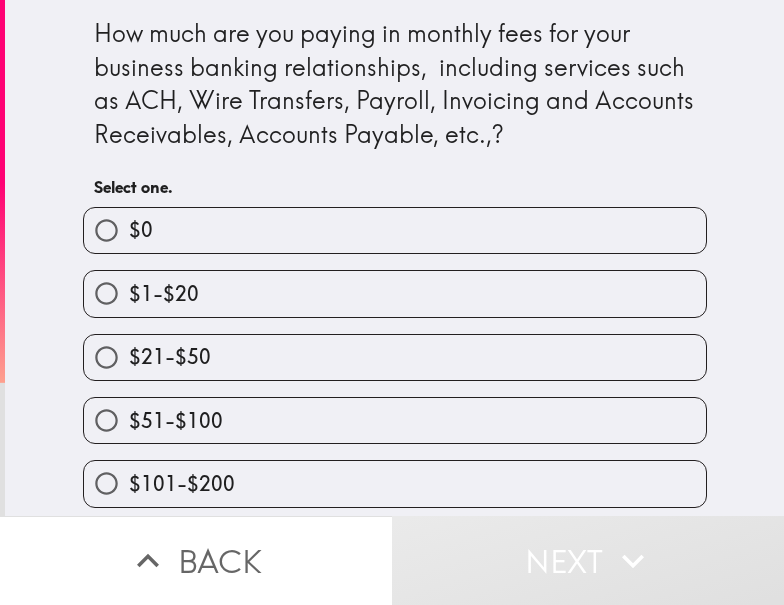 drag, startPoint x: 281, startPoint y: 361, endPoint x: 631, endPoint y: 349, distance: 350.20566 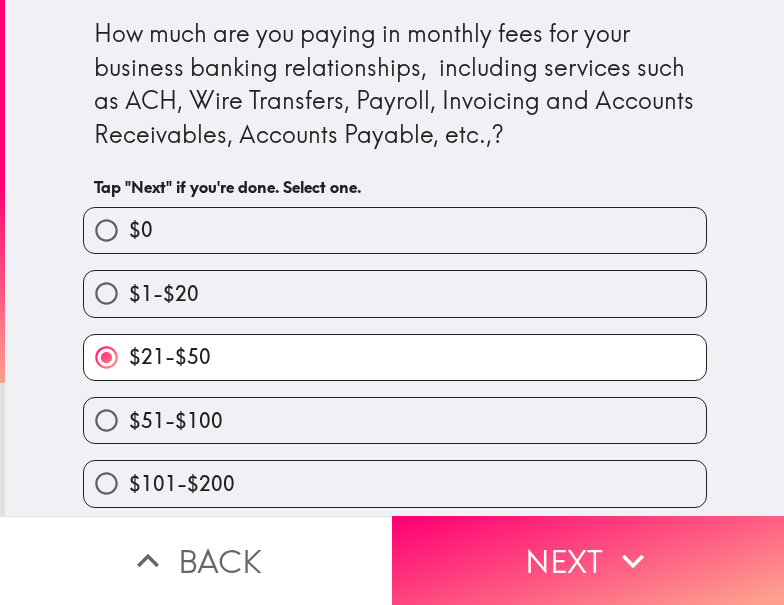 drag, startPoint x: 632, startPoint y: 540, endPoint x: 783, endPoint y: 531, distance: 151.26797 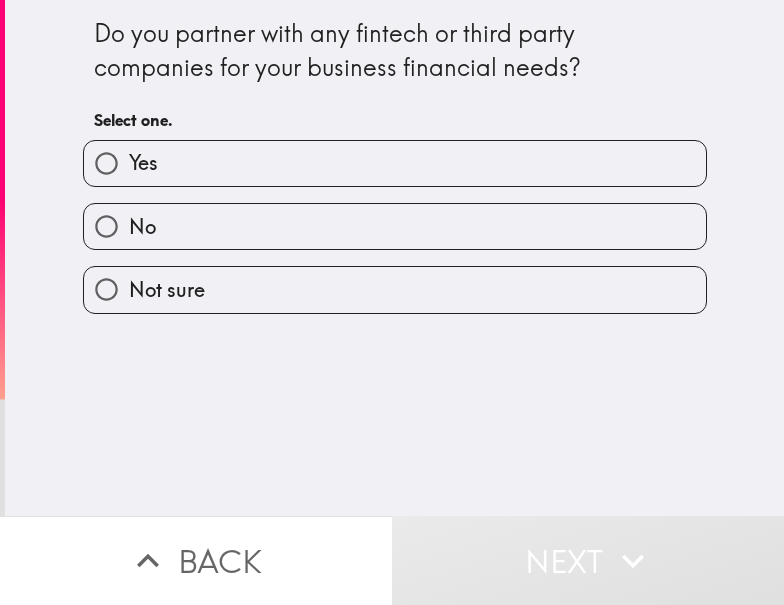 click on "Yes" at bounding box center [395, 163] 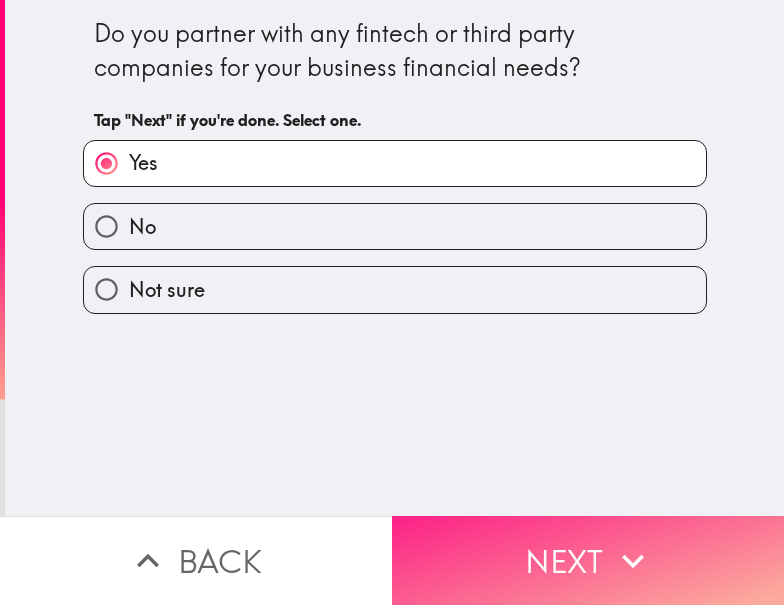 click on "Next" at bounding box center (588, 560) 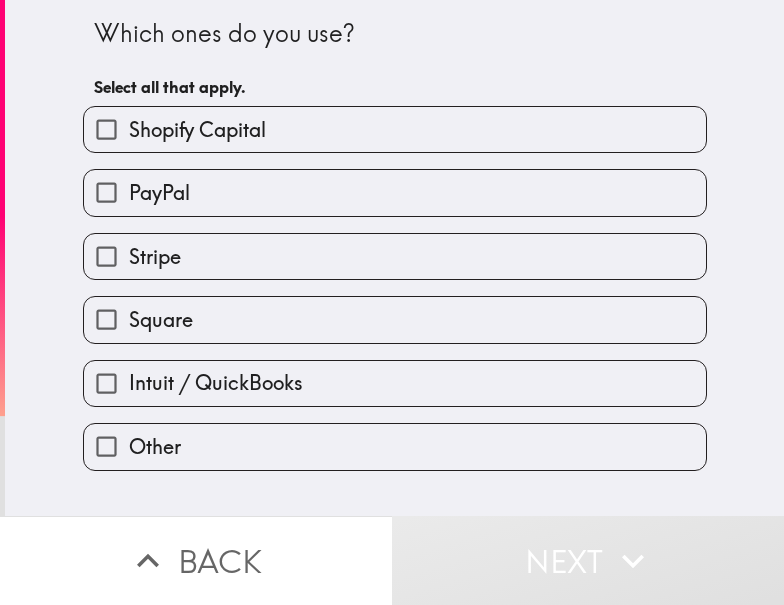 click on "Square" at bounding box center (395, 319) 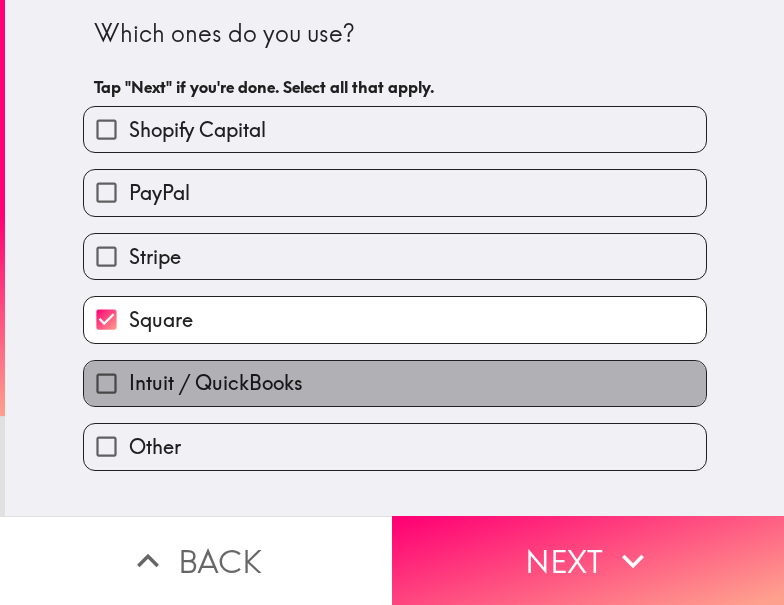 click on "Intuit / QuickBooks" at bounding box center [216, 383] 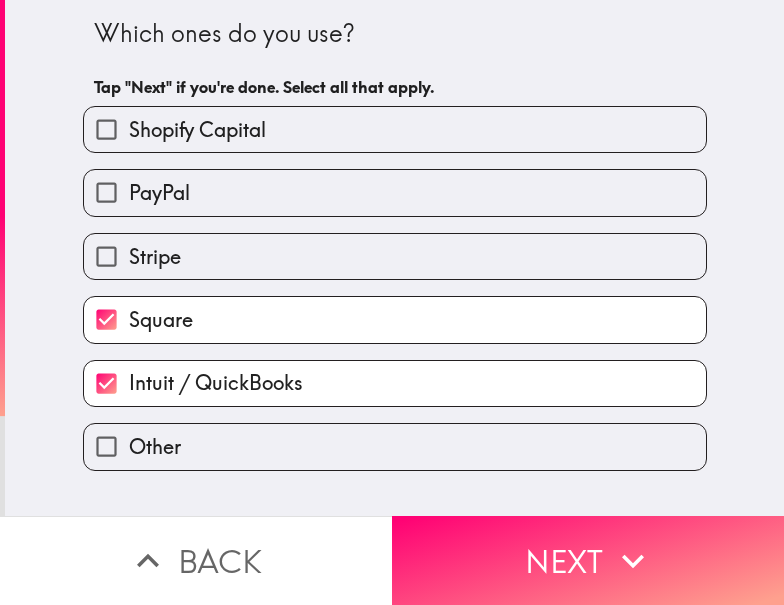 click on "Stripe" at bounding box center (395, 256) 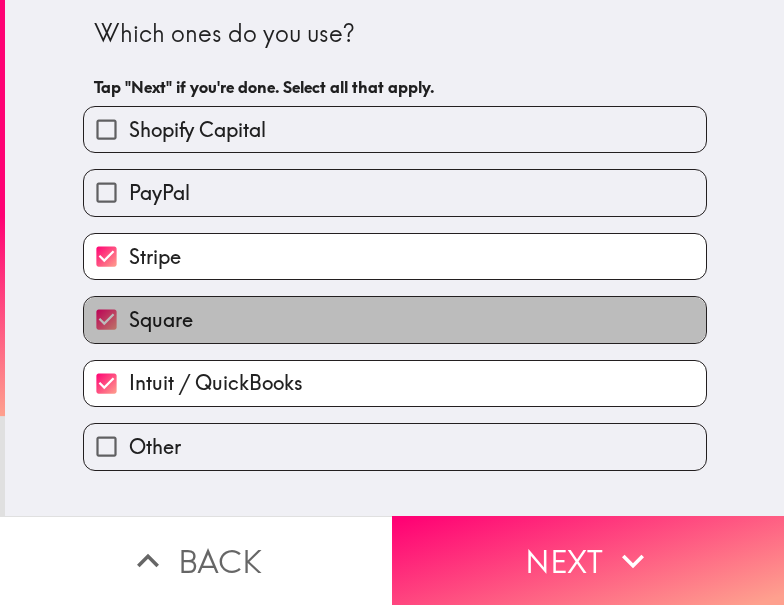 click on "Square" at bounding box center [395, 319] 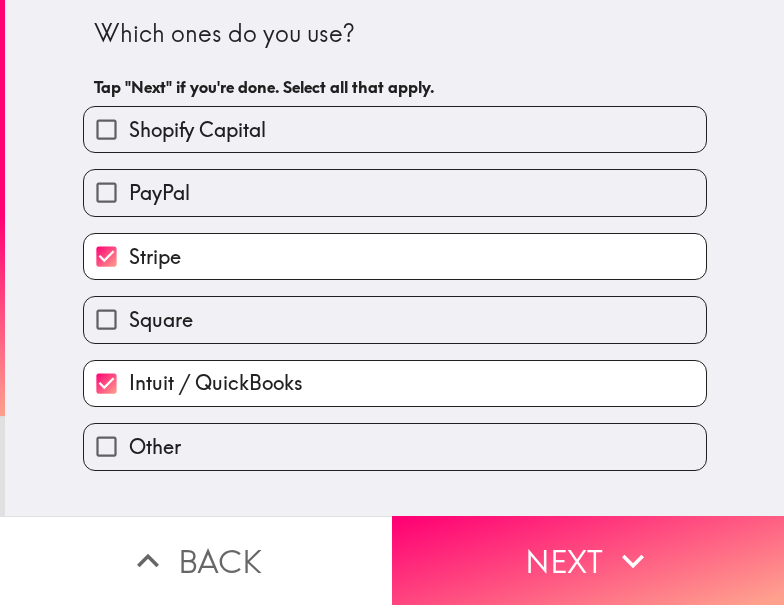 click on "PayPal" at bounding box center (395, 192) 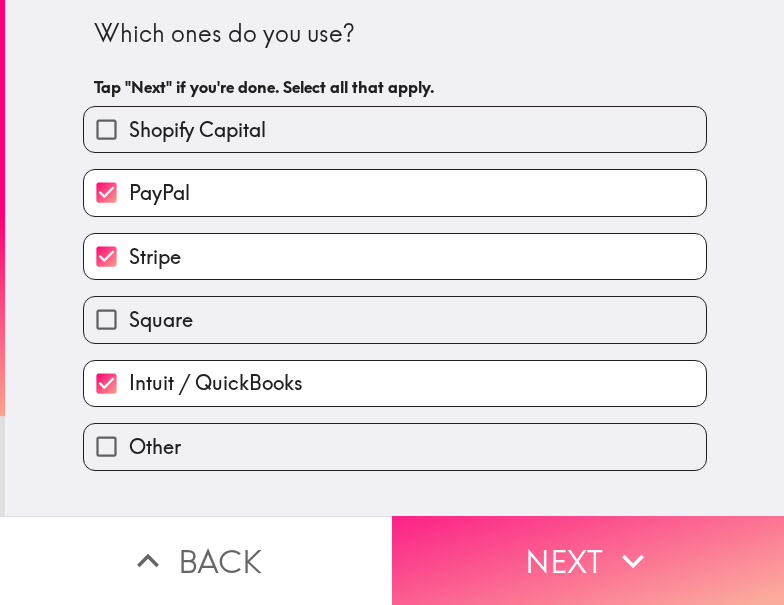 drag, startPoint x: 552, startPoint y: 545, endPoint x: 704, endPoint y: 549, distance: 152.05263 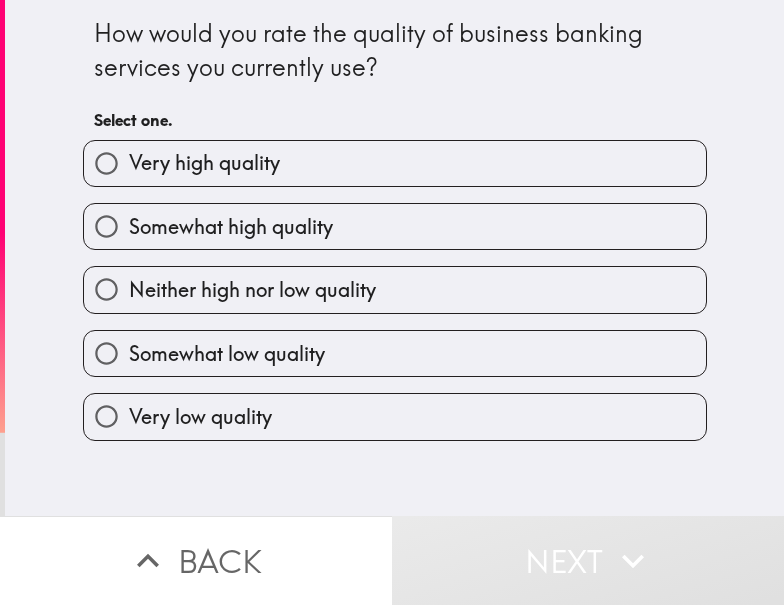 click on "Somewhat high quality" at bounding box center [231, 227] 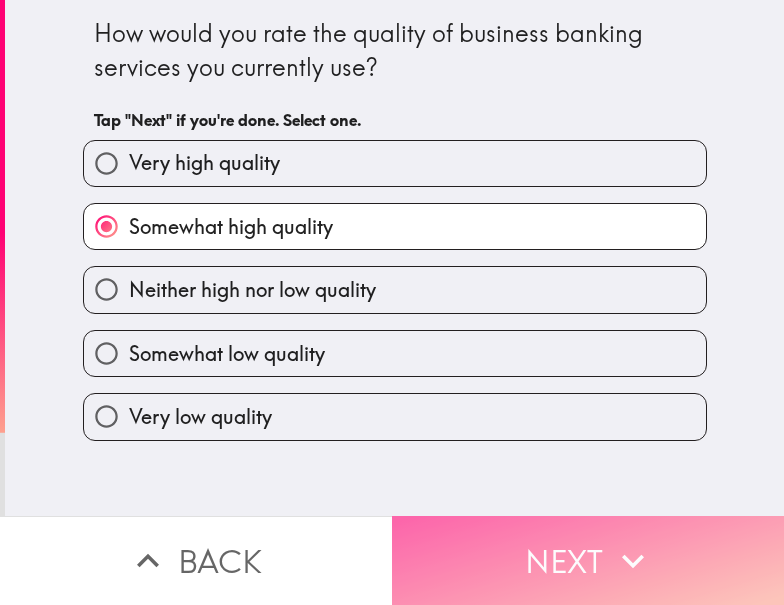 drag, startPoint x: 410, startPoint y: 511, endPoint x: 432, endPoint y: 514, distance: 22.203604 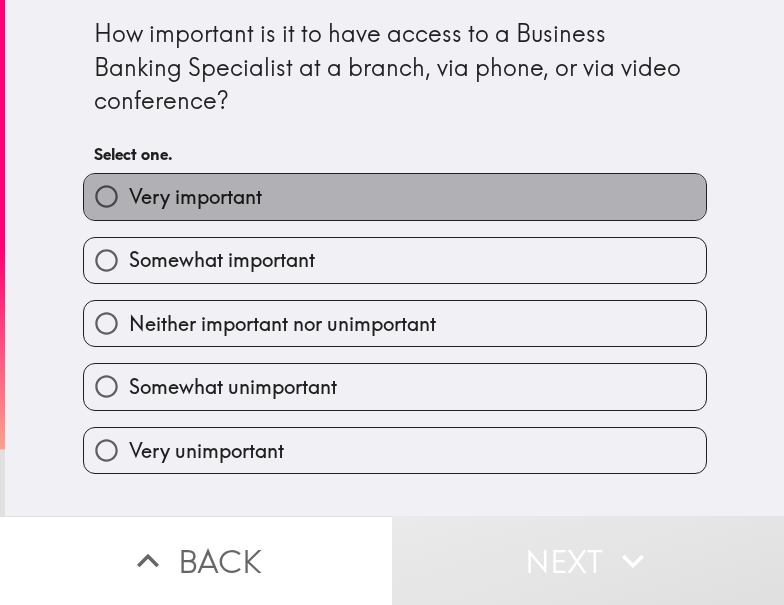 drag, startPoint x: 314, startPoint y: 199, endPoint x: 368, endPoint y: 198, distance: 54.00926 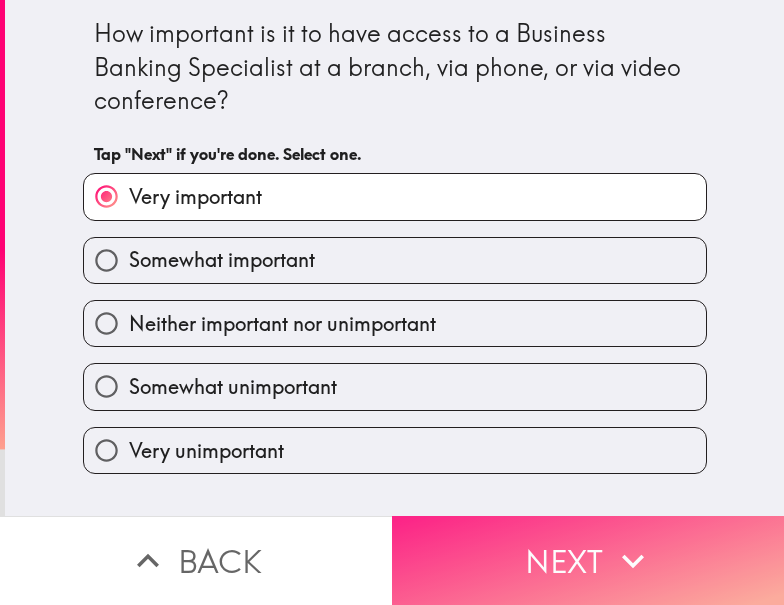 click on "Next" at bounding box center (588, 560) 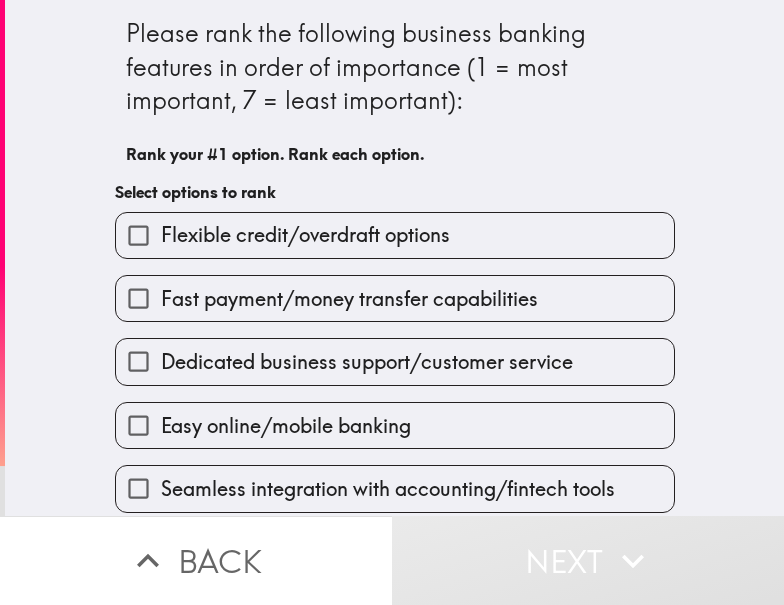 click on "Flexible credit/overdraft options" at bounding box center (395, 235) 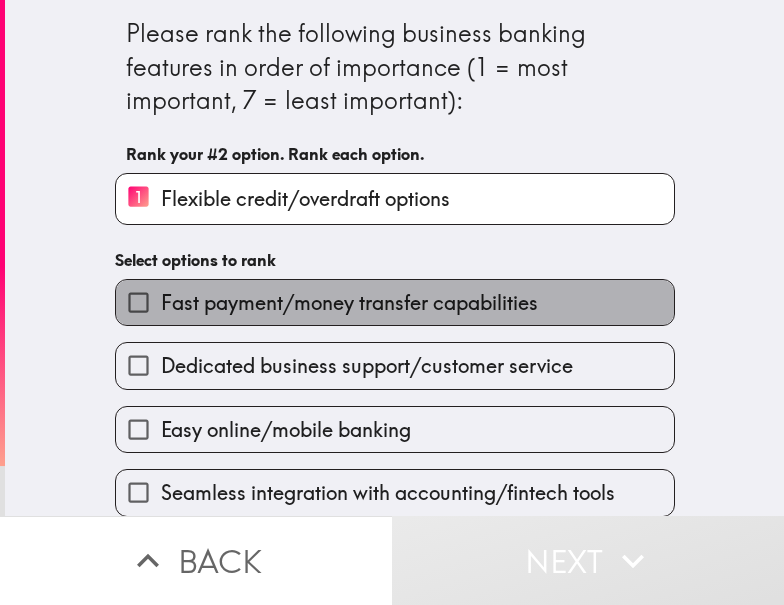 click on "Fast payment/money transfer capabilities" at bounding box center (349, 303) 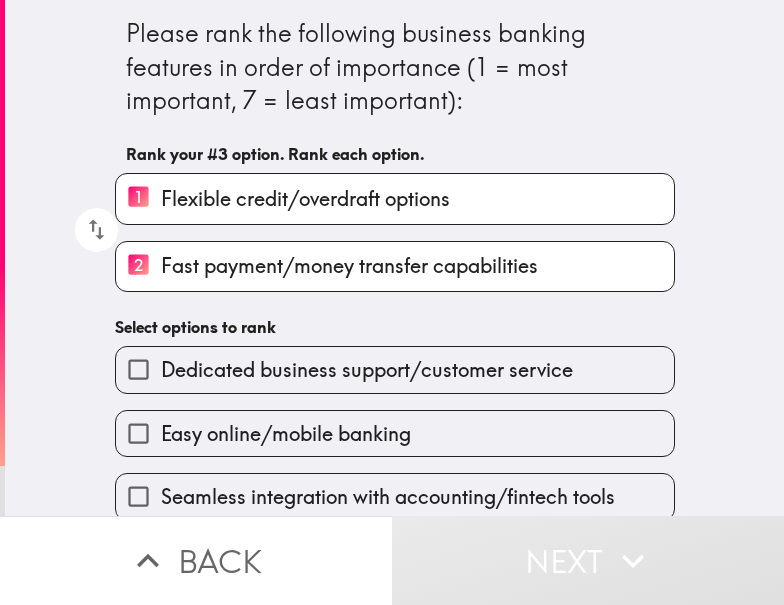 click on "Dedicated business support/customer service" at bounding box center [395, 369] 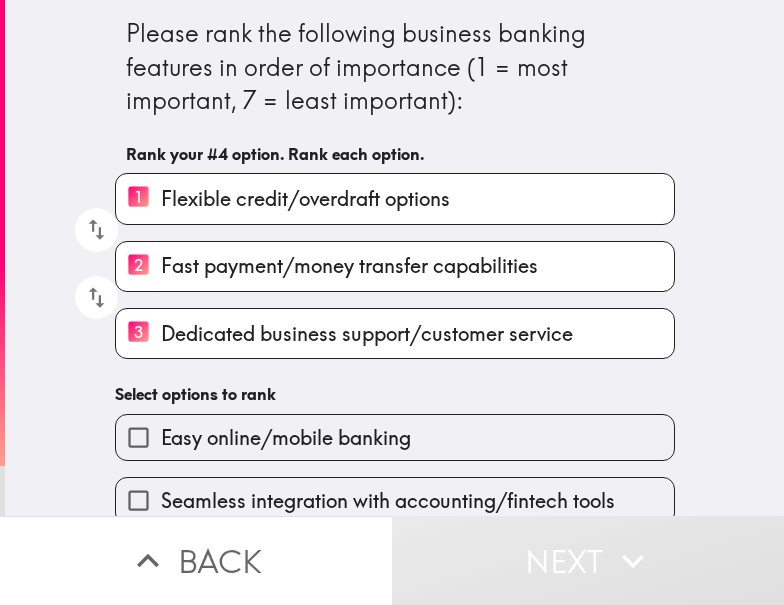 click on "Seamless integration with accounting/fintech tools" at bounding box center [395, 500] 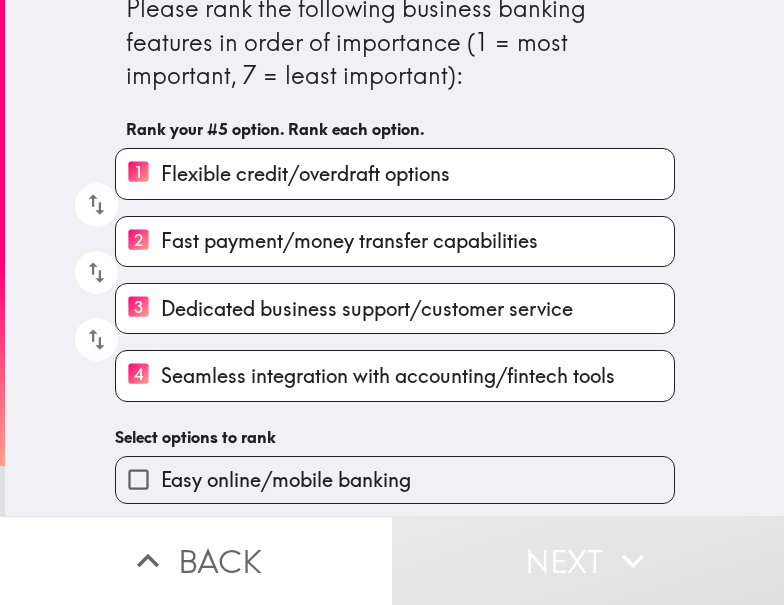 scroll, scrollTop: 157, scrollLeft: 0, axis: vertical 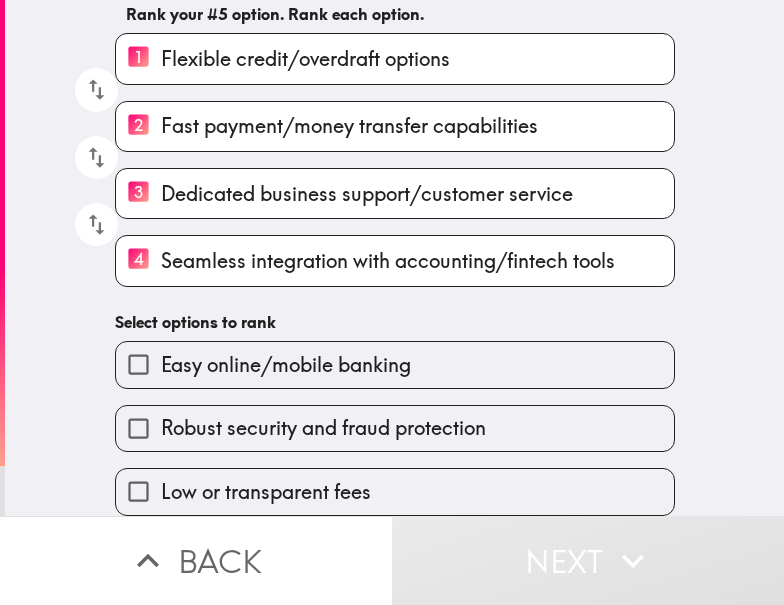 click on "Low or transparent fees" at bounding box center [266, 492] 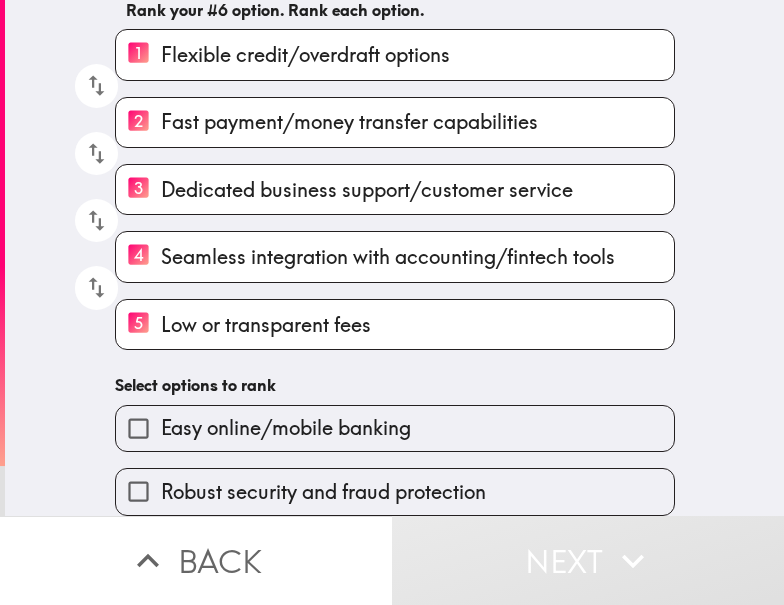 click on "Robust security and fraud protection" at bounding box center [395, 491] 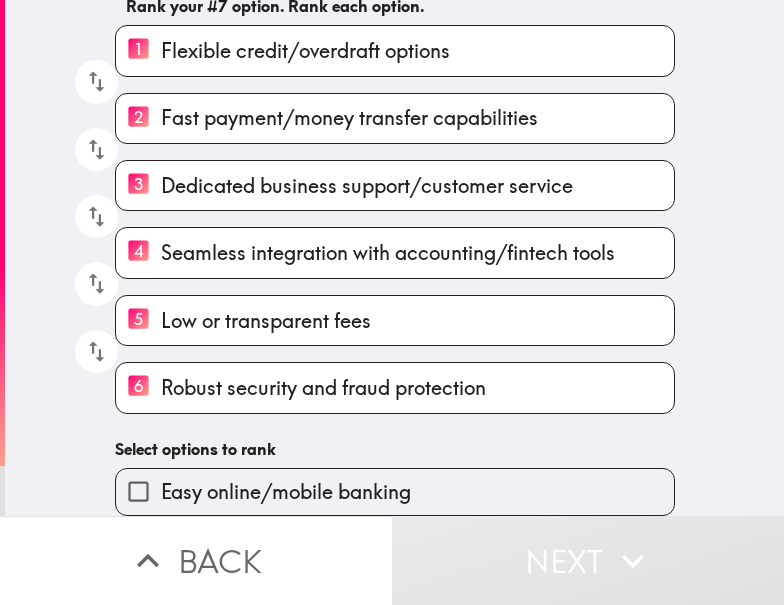 click on "Easy online/mobile banking" at bounding box center (286, 492) 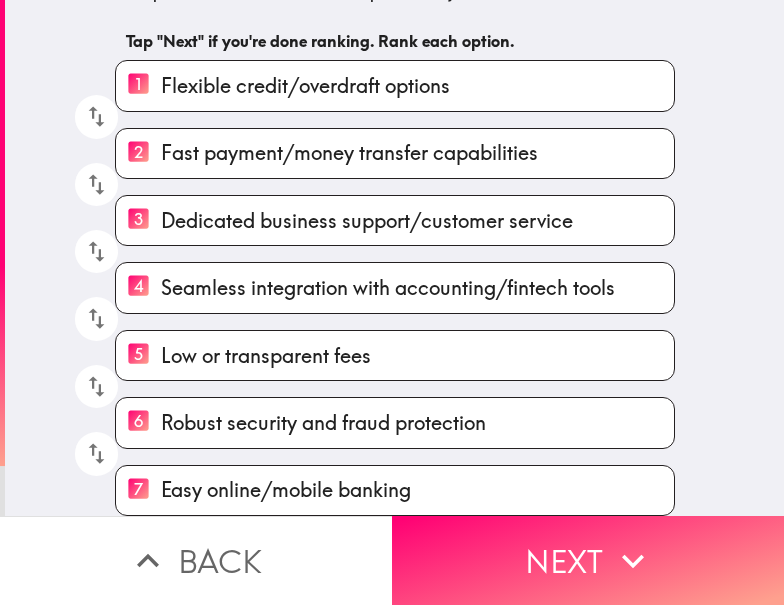 scroll, scrollTop: 130, scrollLeft: 0, axis: vertical 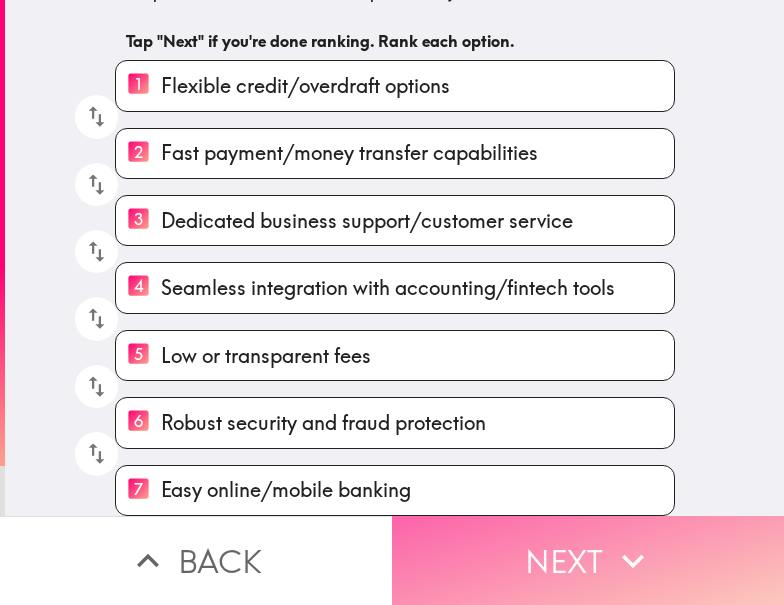drag, startPoint x: 546, startPoint y: 540, endPoint x: 595, endPoint y: 541, distance: 49.010204 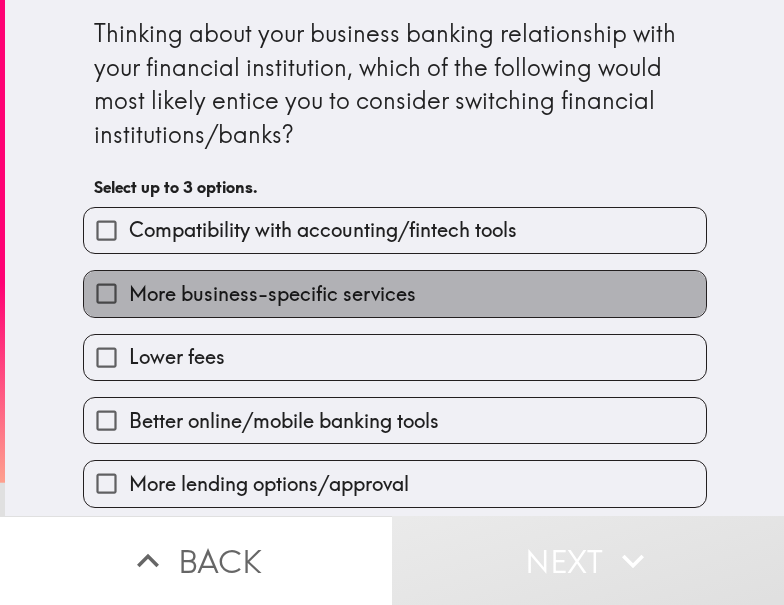 click on "More business-specific services" at bounding box center (395, 293) 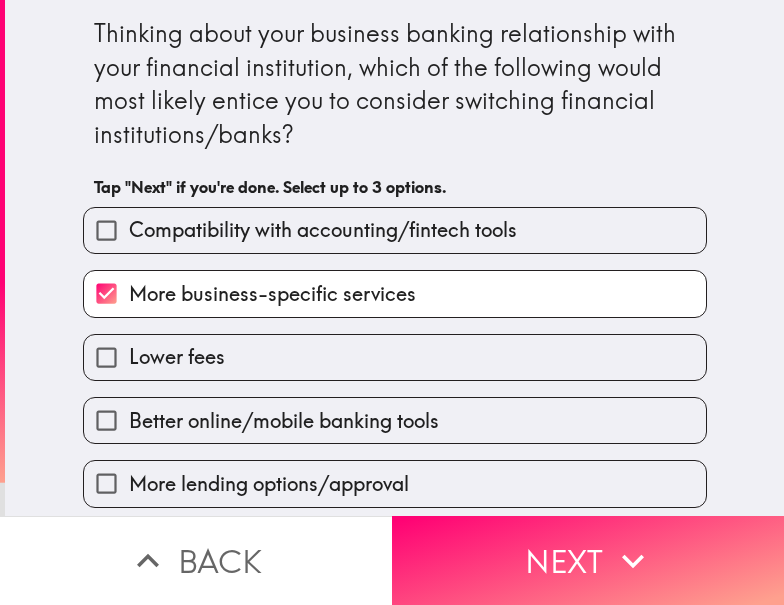 click on "Lower fees" at bounding box center [395, 357] 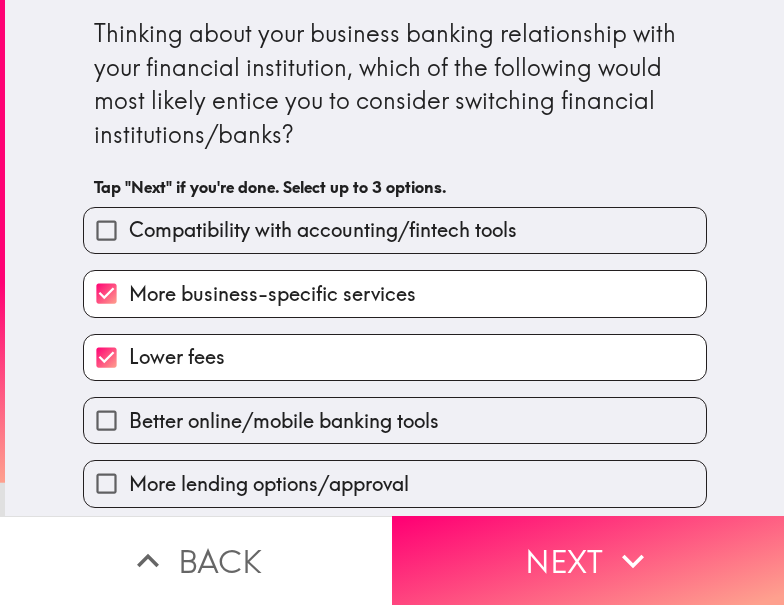click on "More lending options/approval" at bounding box center [269, 484] 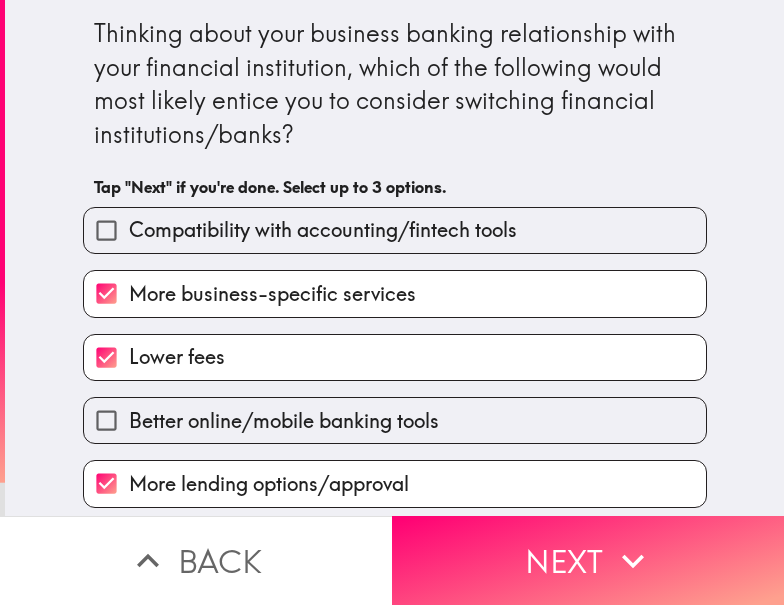 scroll, scrollTop: 8, scrollLeft: 0, axis: vertical 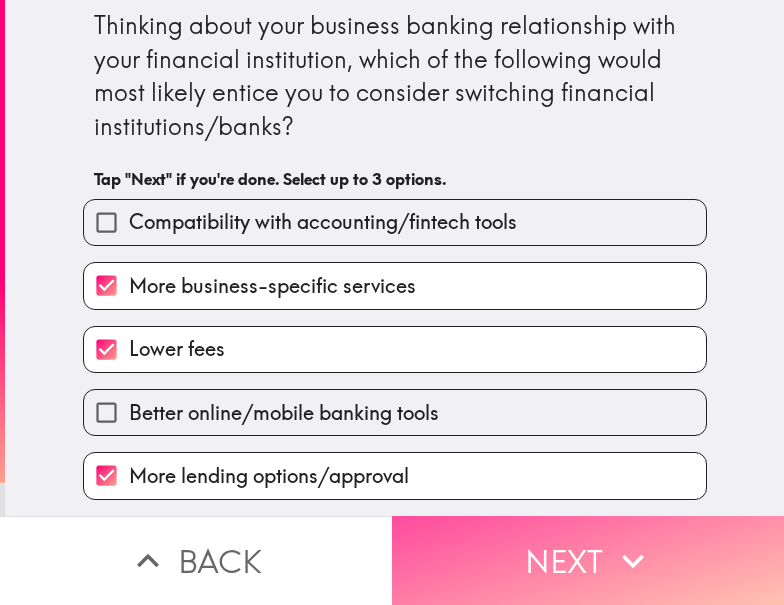drag, startPoint x: 559, startPoint y: 517, endPoint x: 748, endPoint y: 518, distance: 189.00264 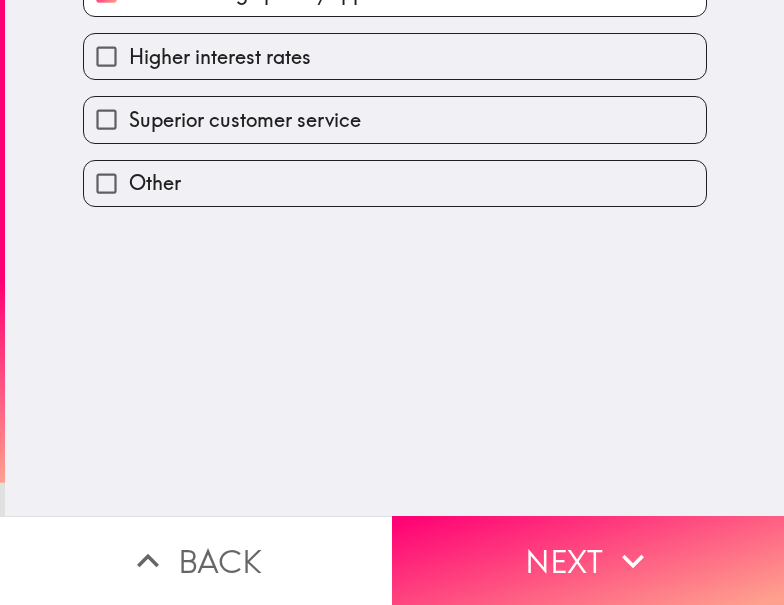 scroll, scrollTop: 0, scrollLeft: 0, axis: both 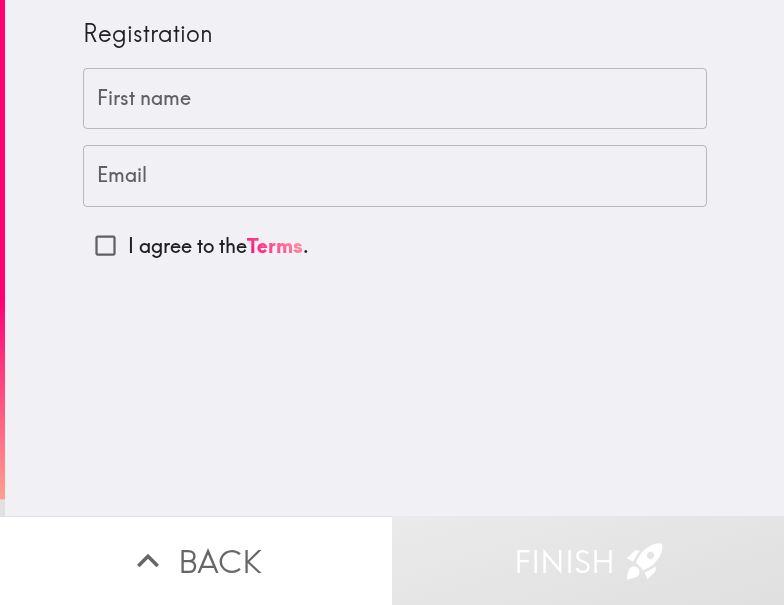 click on "Registration" at bounding box center (395, 34) 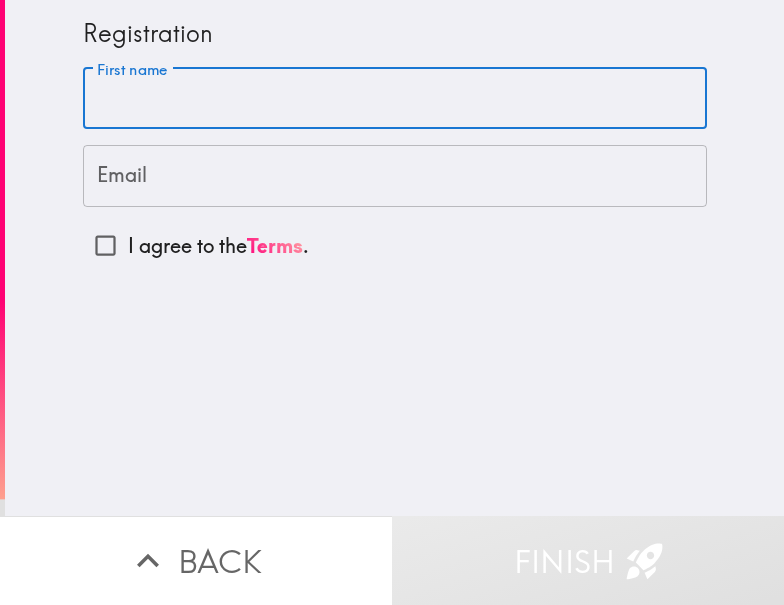 paste on "[FIRST] [LAST]" 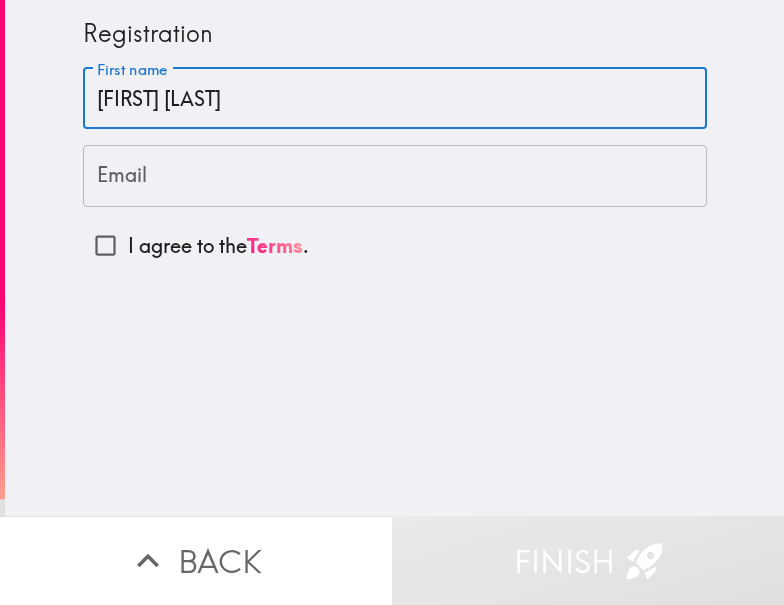 type on "[FIRST] [LAST]" 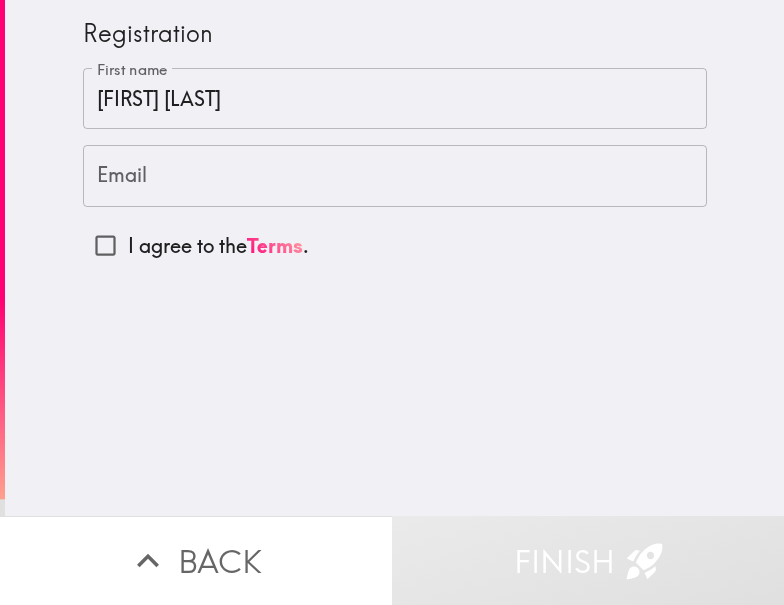 click on "Registration" at bounding box center [395, 34] 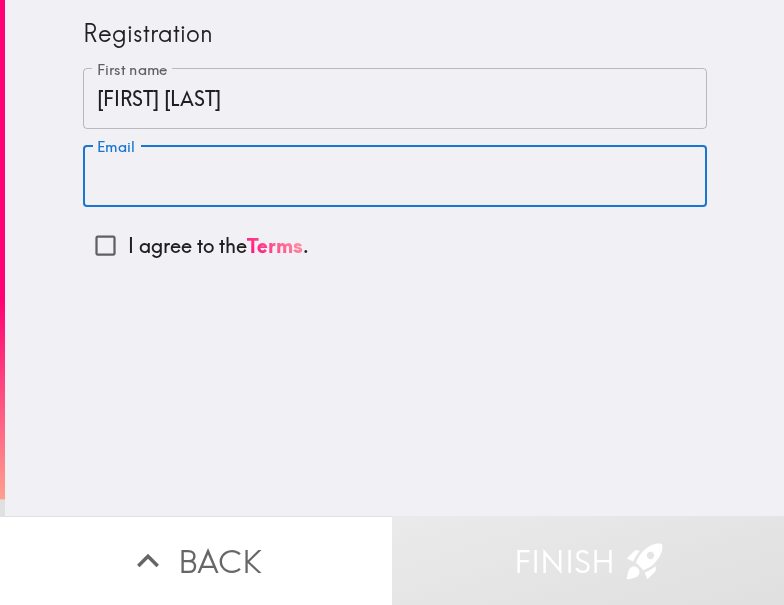 click on "Email" at bounding box center [395, 176] 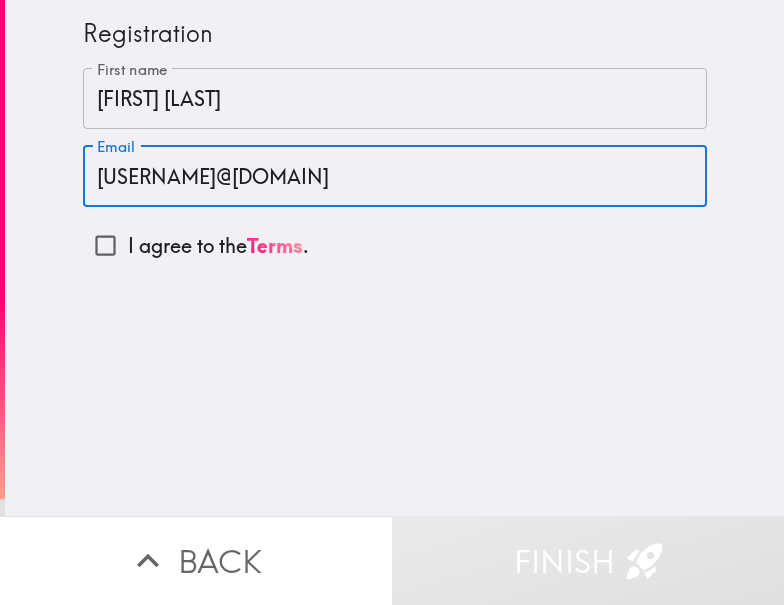 type on "[USERNAME]@[DOMAIN]" 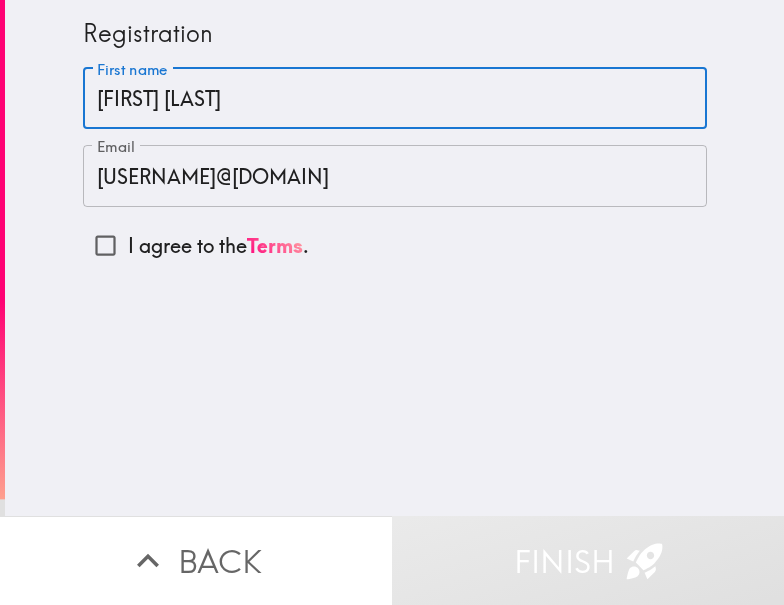 click on "[FIRST] [LAST]" at bounding box center [395, 99] 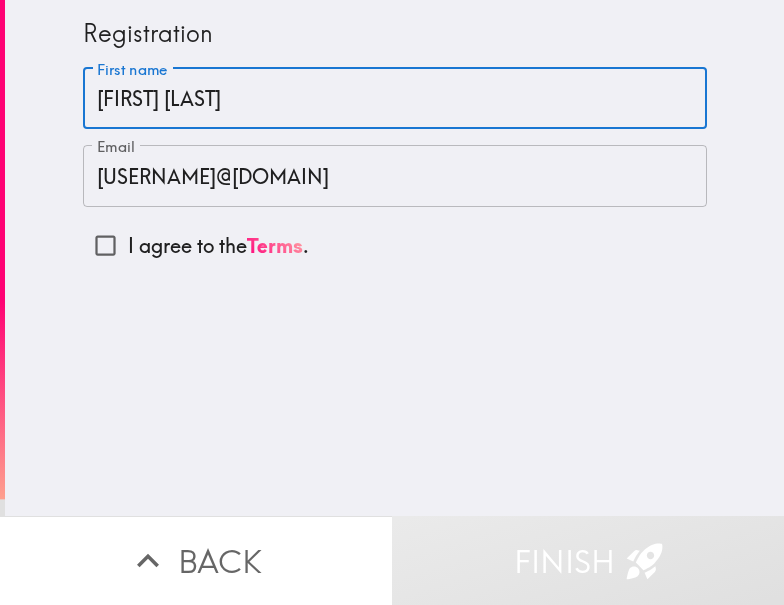 type on "[FIRST] [LAST]" 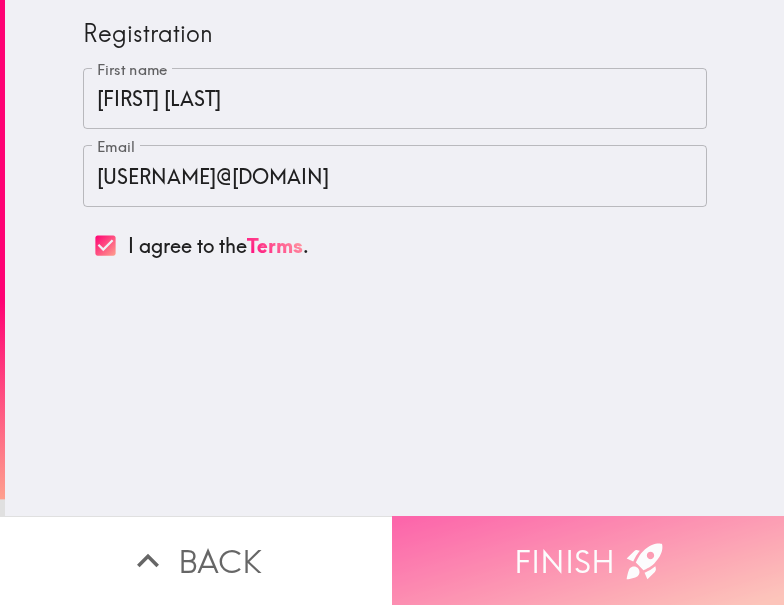 click on "Finish" at bounding box center [588, 560] 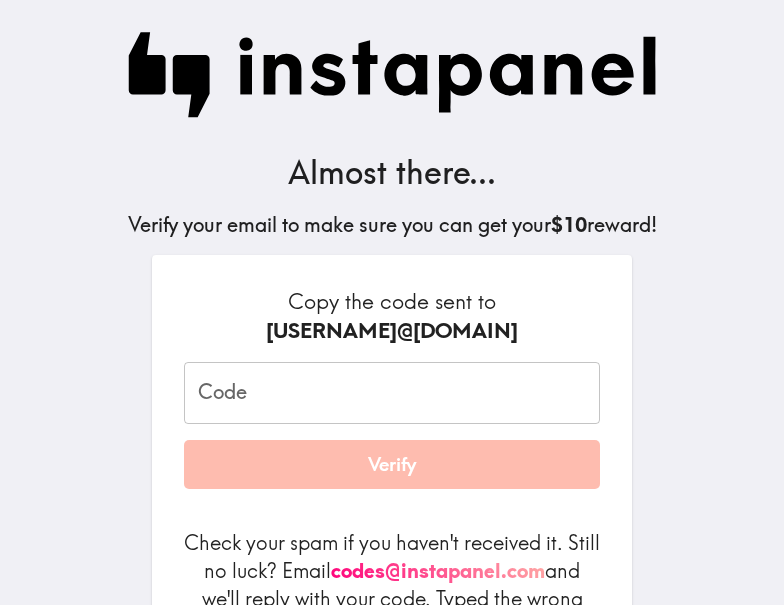 click on "Almost there... Verify your email to make sure you can get your  $10  reward!" at bounding box center [392, 127] 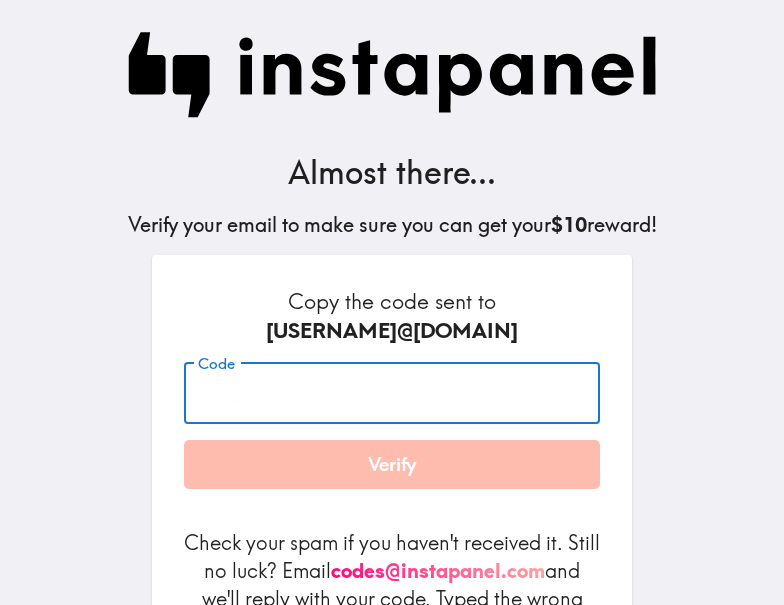 paste on "MB3_KyP_3G6" 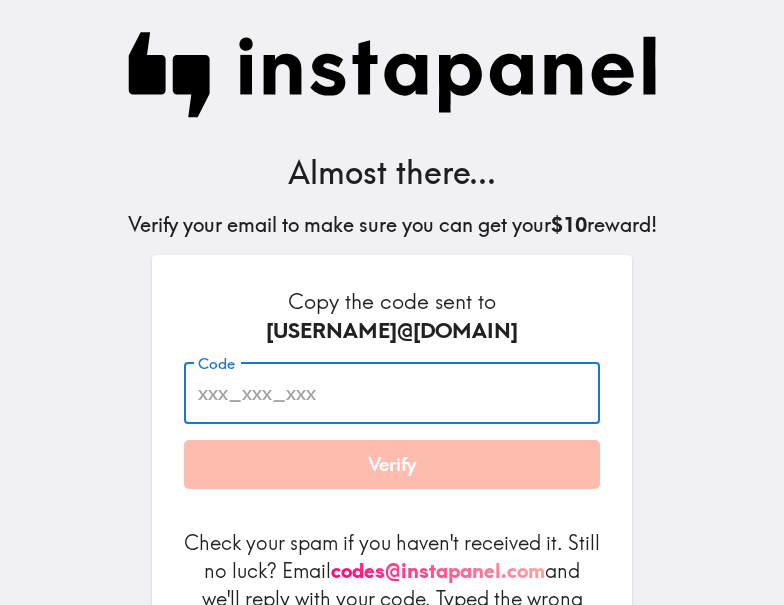 type on "MB3_KyP_3G6" 